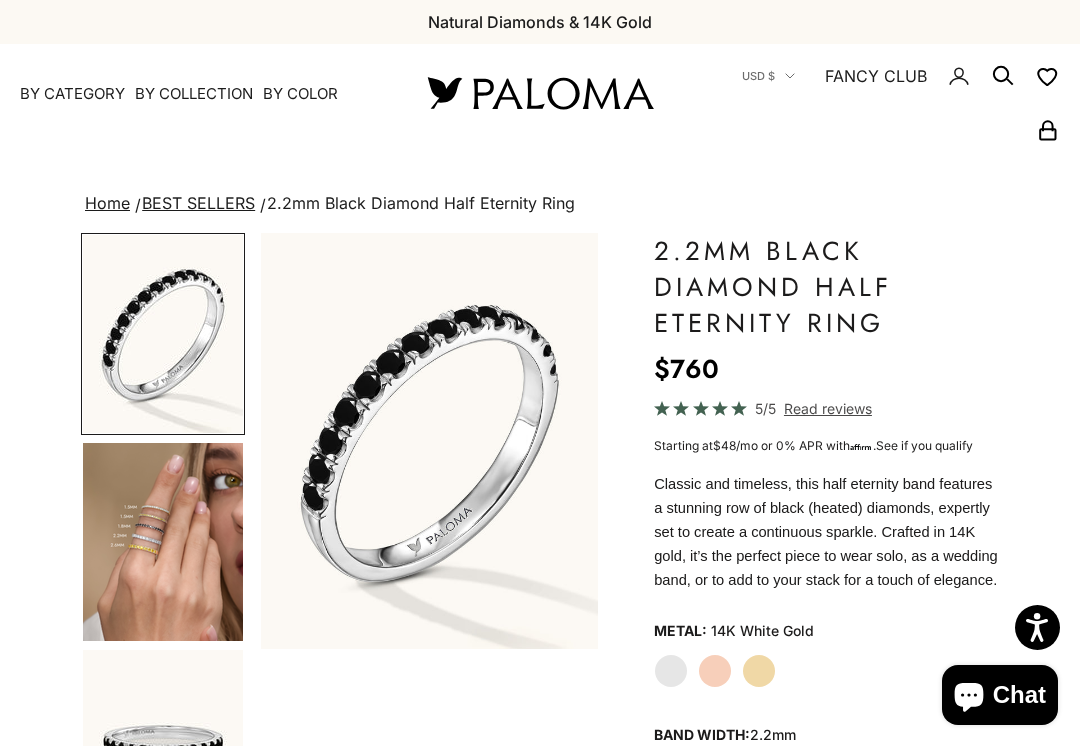 scroll, scrollTop: 0, scrollLeft: 0, axis: both 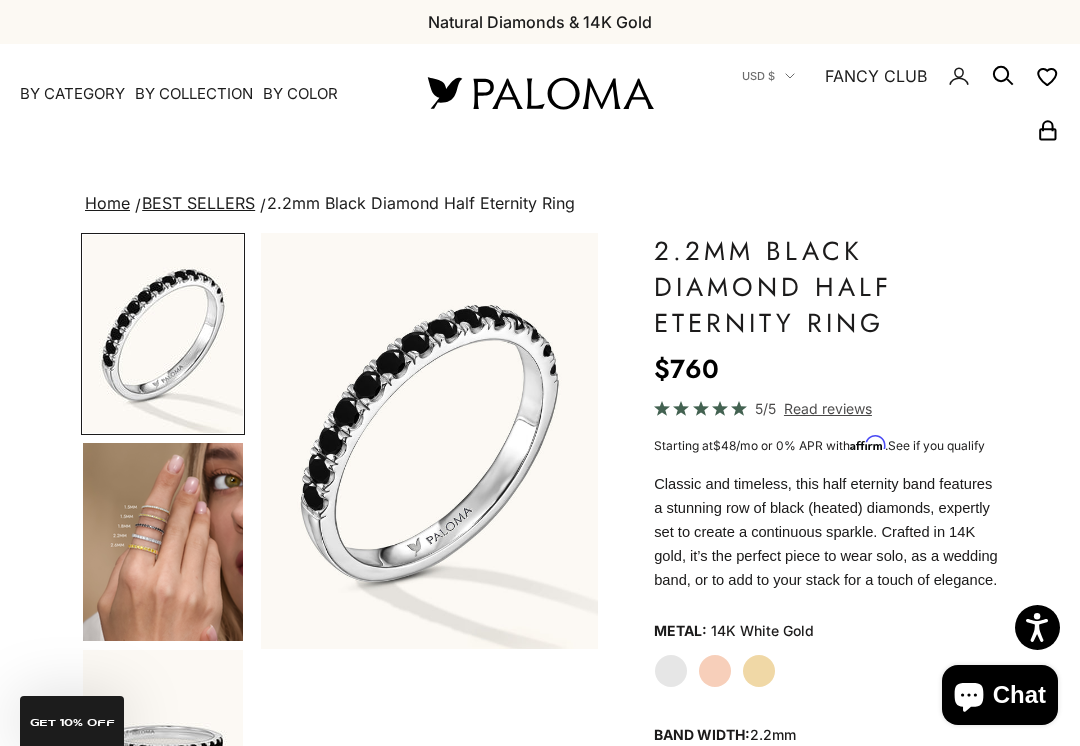 click on "Rose Gold" 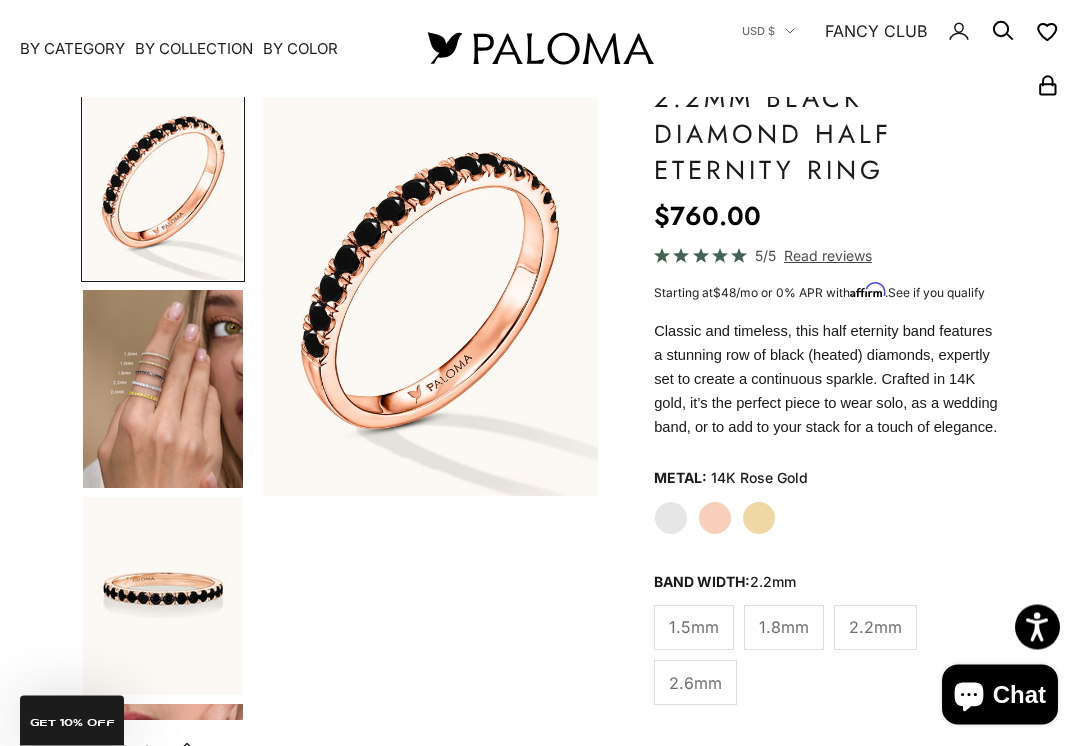 scroll, scrollTop: 153, scrollLeft: 0, axis: vertical 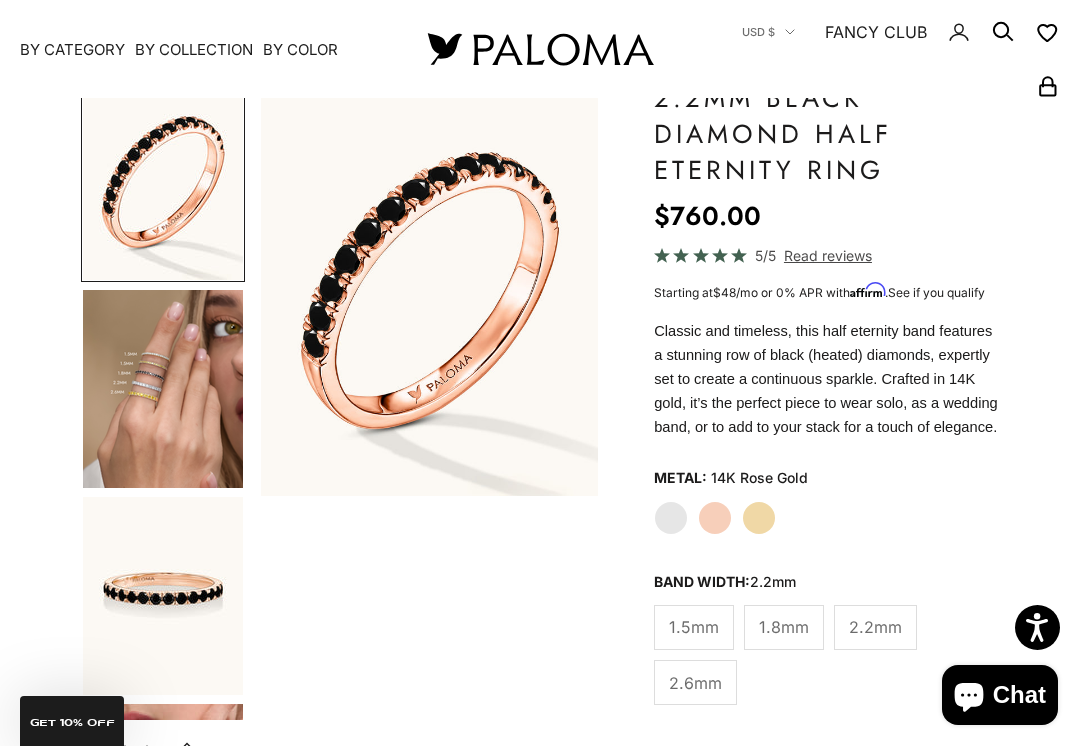 click on "1.8mm" 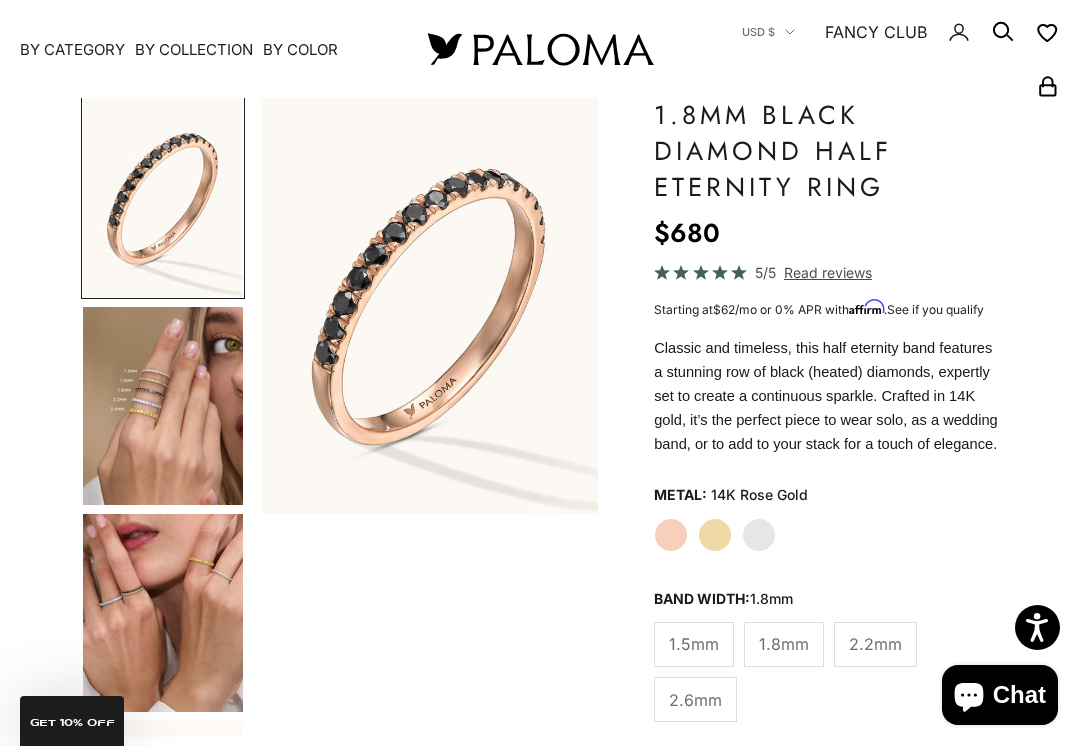 scroll, scrollTop: 130, scrollLeft: 0, axis: vertical 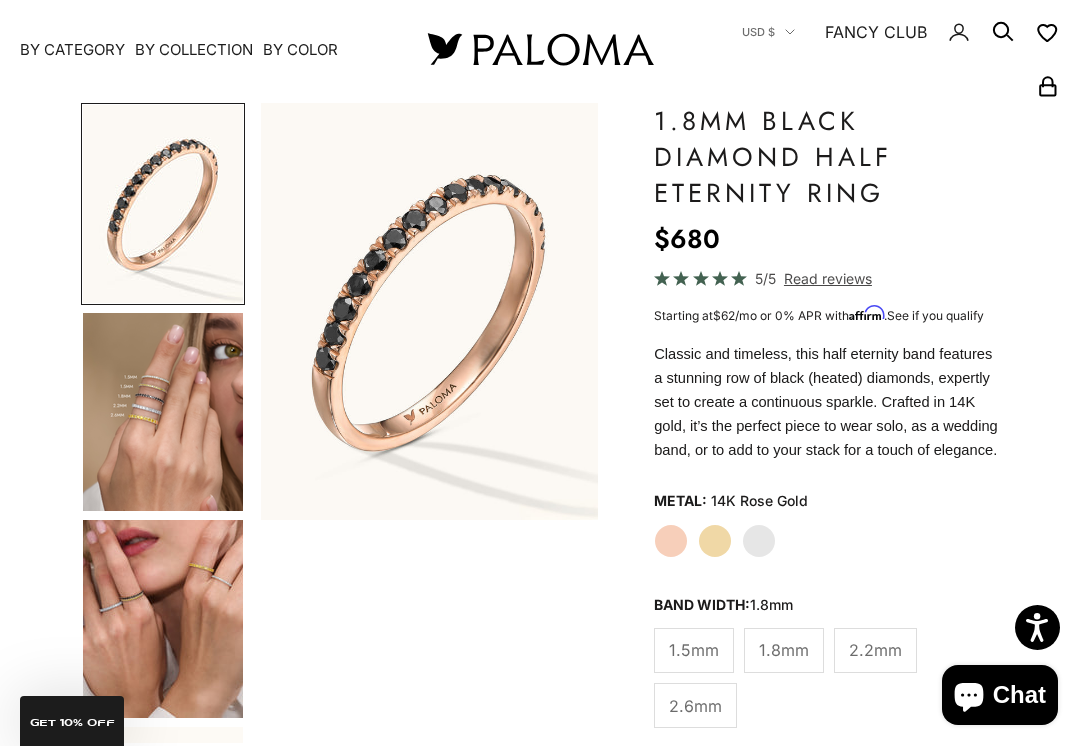 click on "1.5mm" 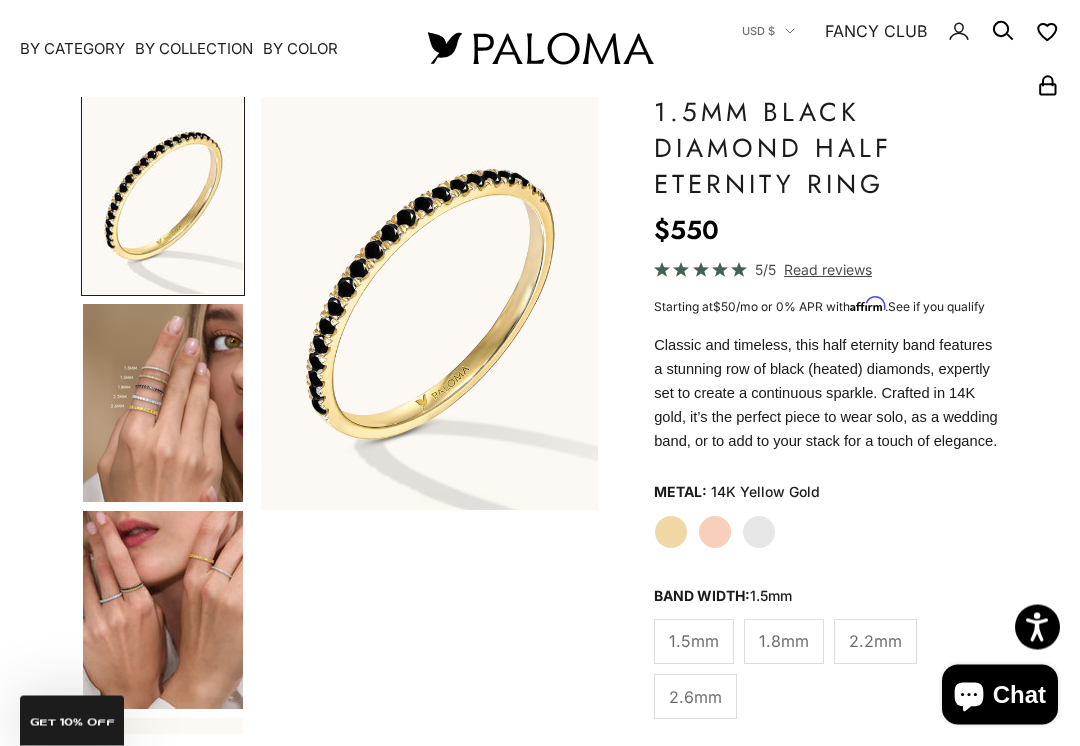 scroll, scrollTop: 139, scrollLeft: 0, axis: vertical 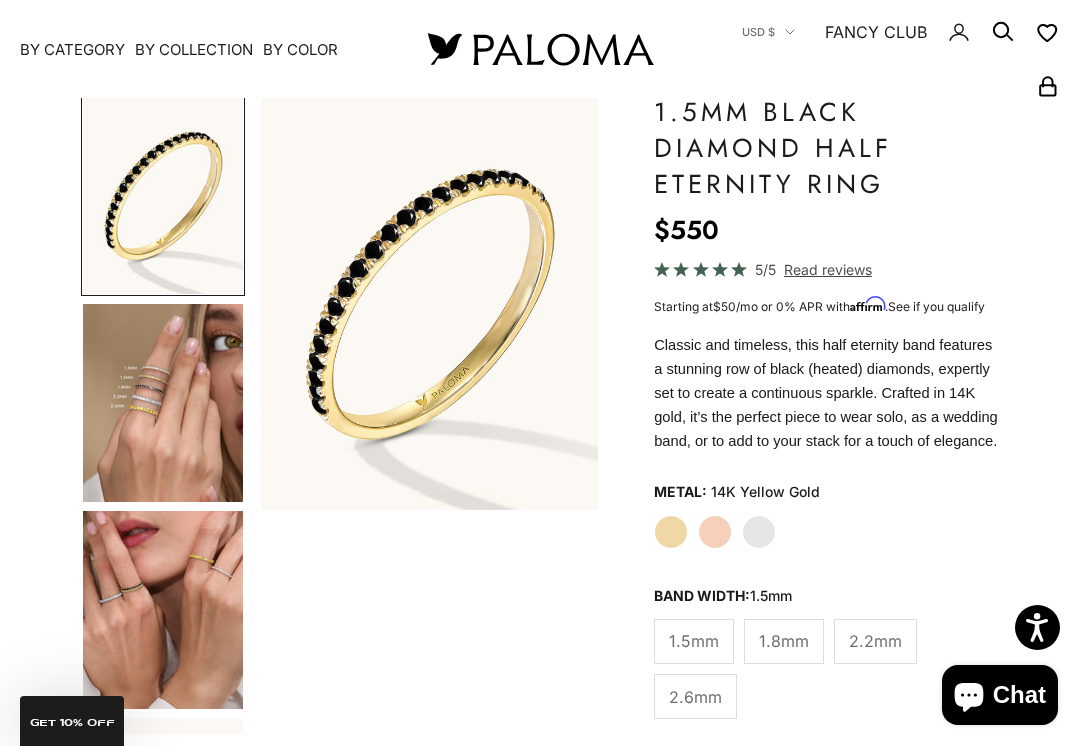 click on "Rose Gold" 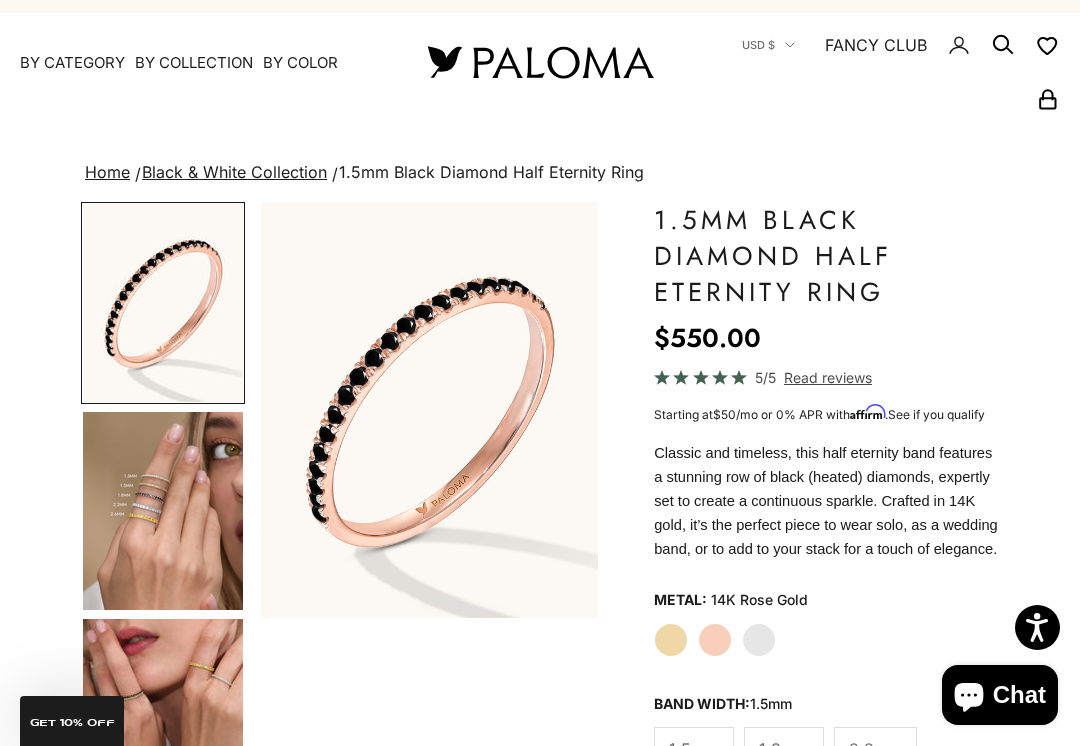 scroll, scrollTop: 22, scrollLeft: 0, axis: vertical 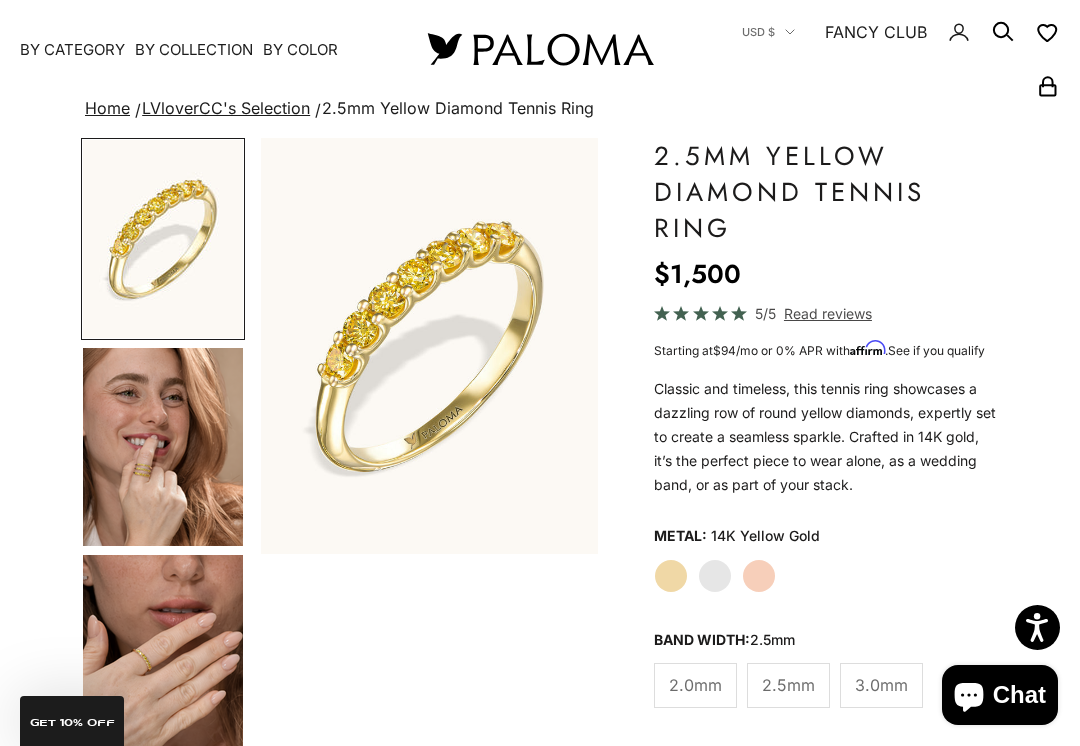 click on "2.0mm" 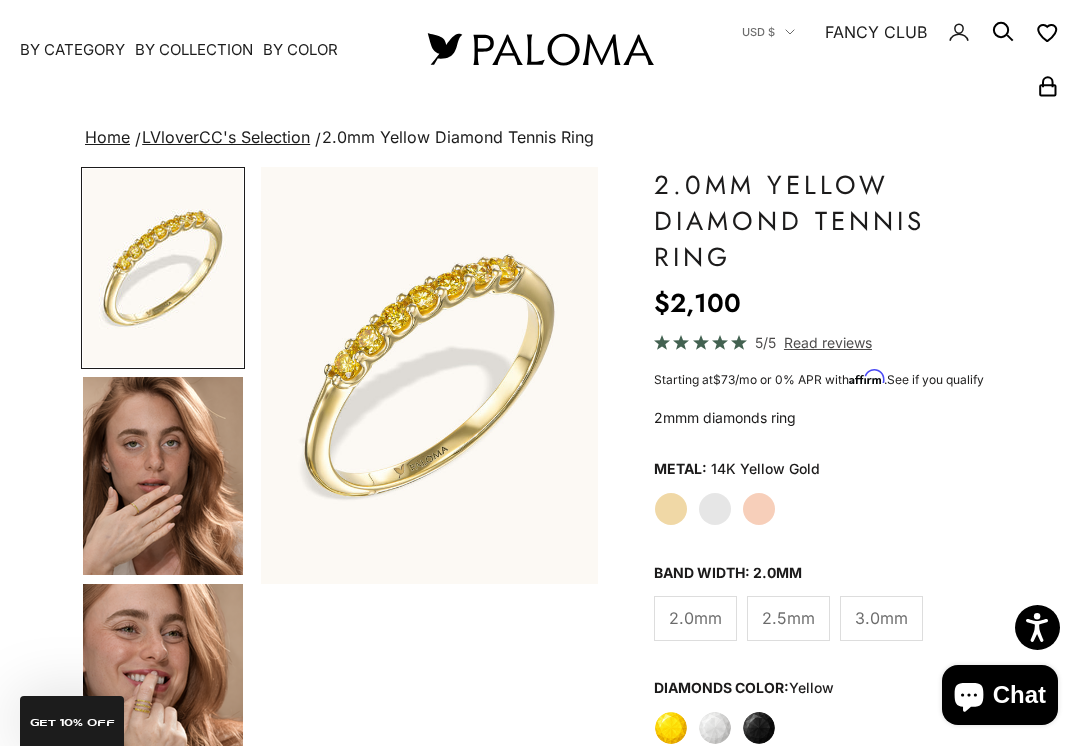scroll, scrollTop: 70, scrollLeft: 0, axis: vertical 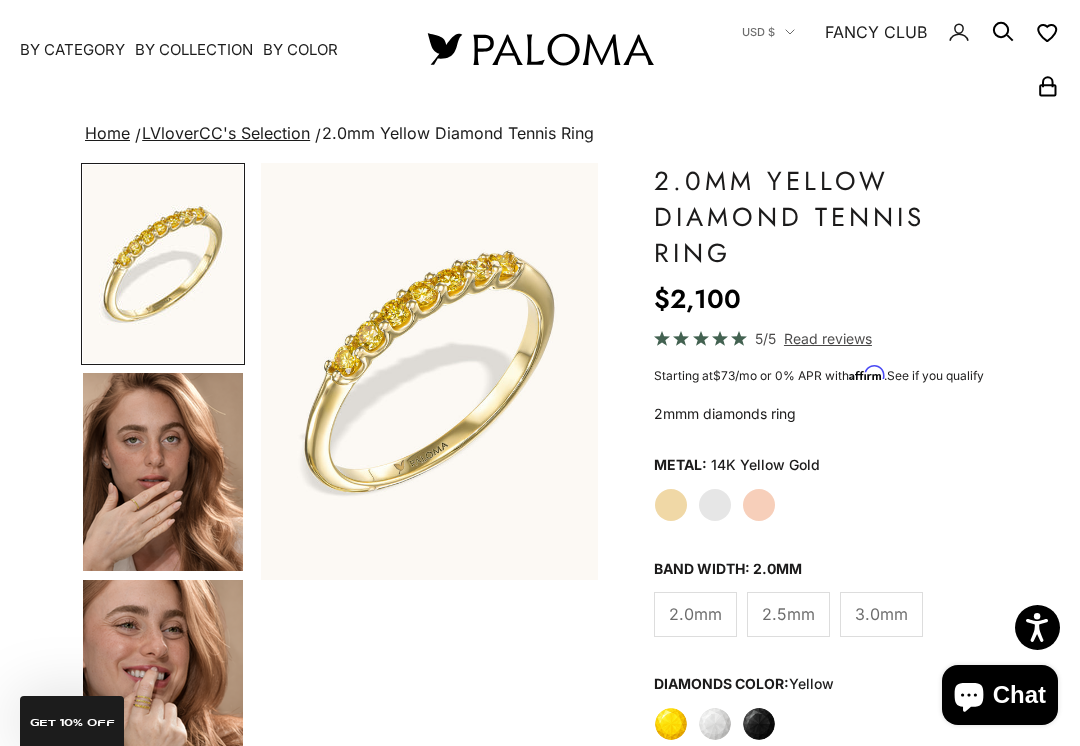 click on "3.0mm" 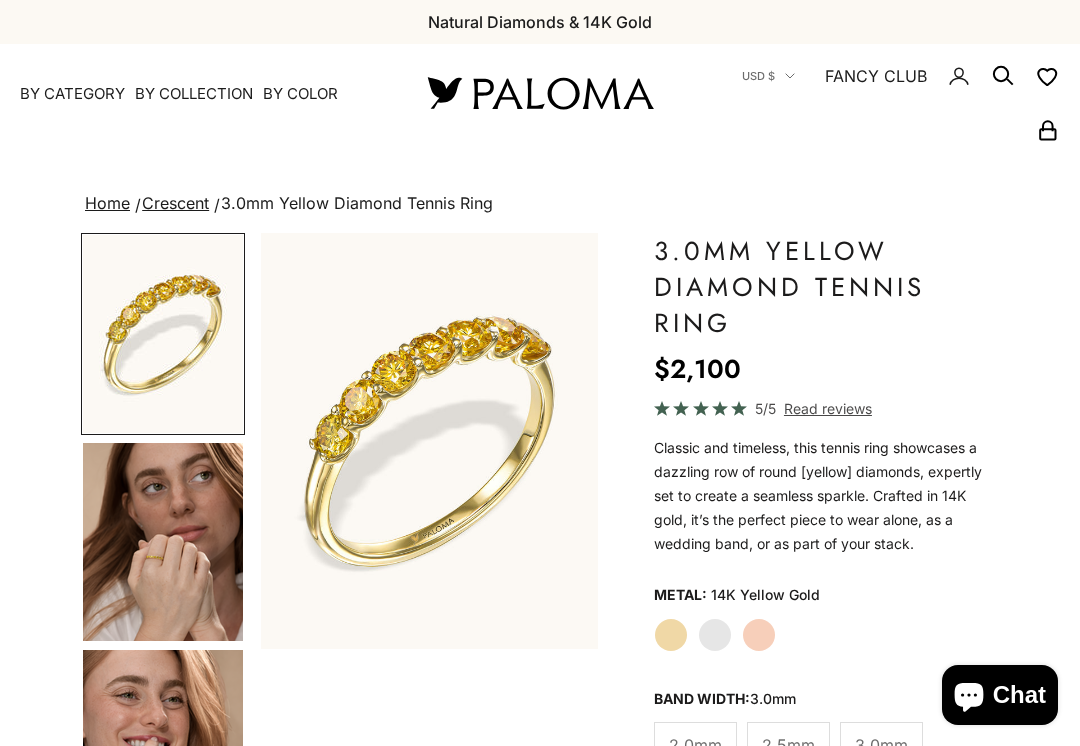 scroll, scrollTop: 0, scrollLeft: 0, axis: both 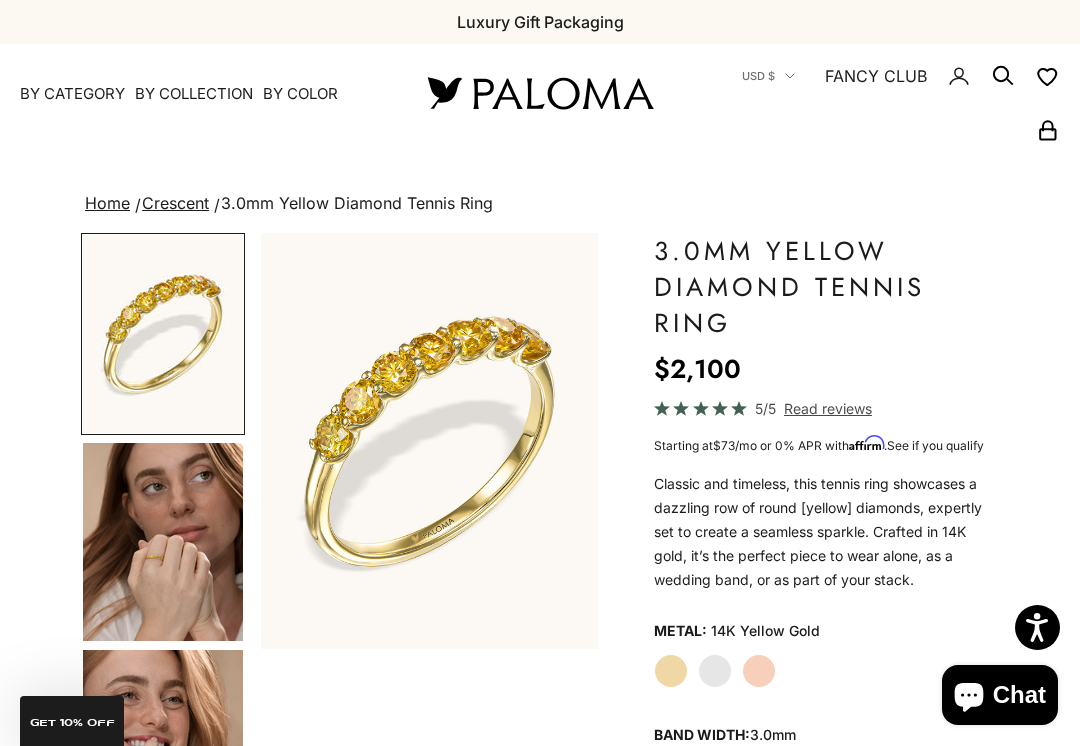 click on "By Category" at bounding box center (72, 94) 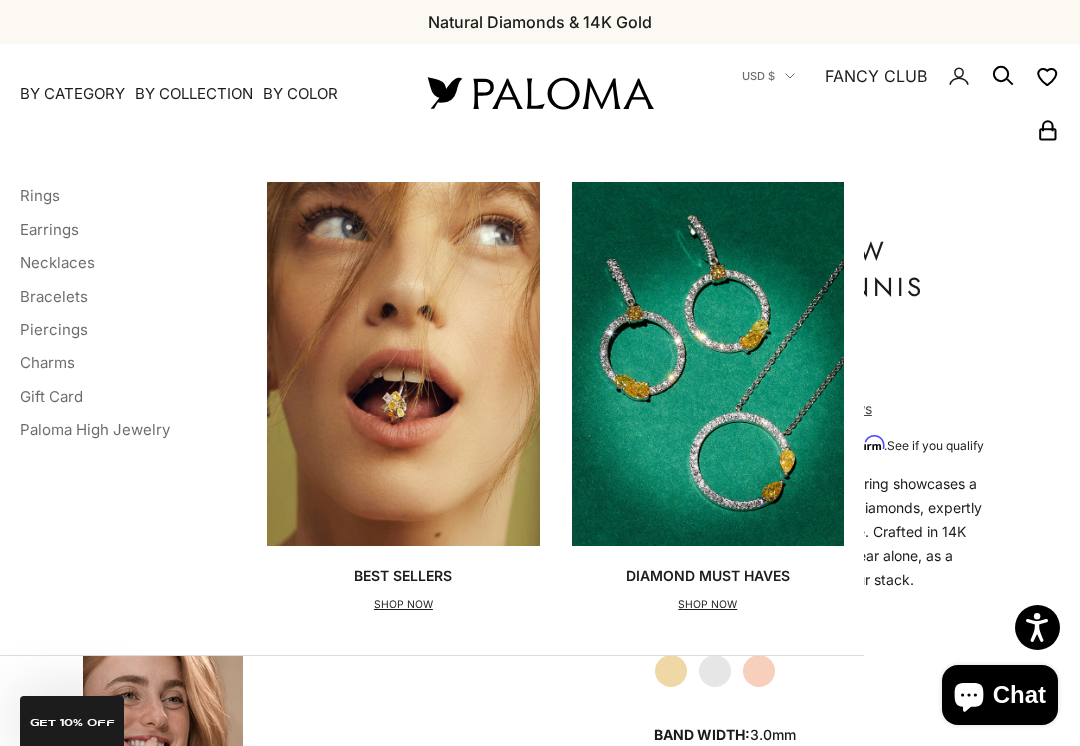 click on "Categories
Rings
Earrings
Necklaces
Bracelets
Piercings
Charms
Gift Card
Paloma High Jewelry
Best Sellers SHOP NOW Diamond Must Haves SHOP NOW" at bounding box center (432, 398) 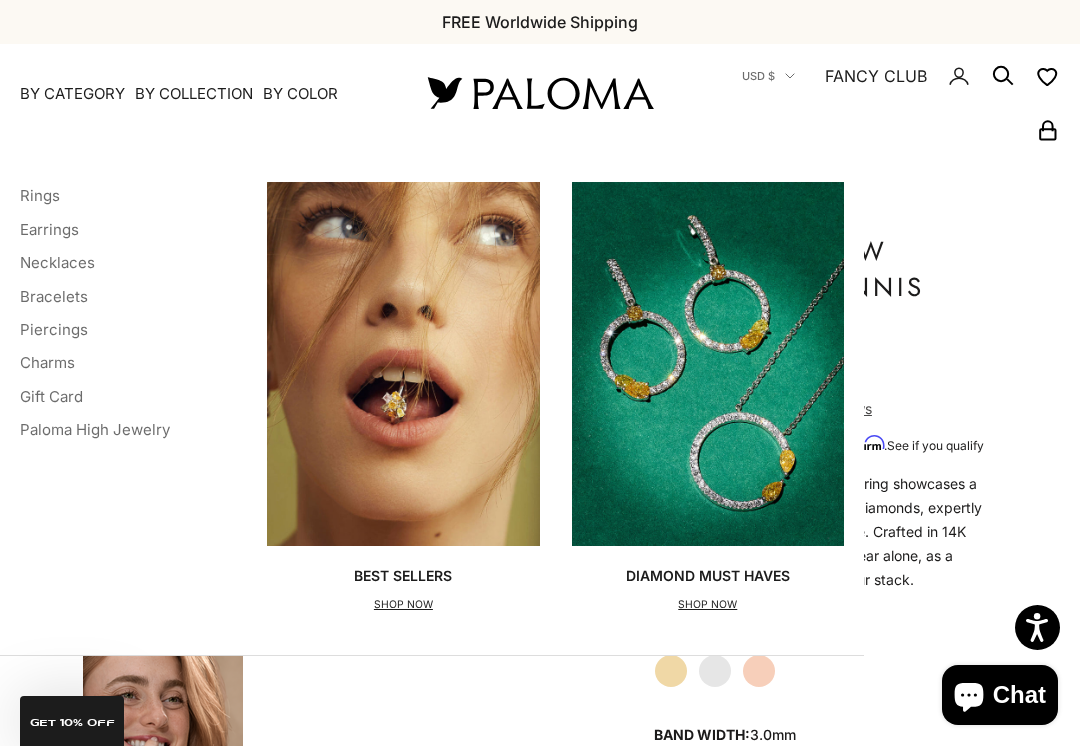 click on "Rings" at bounding box center (40, 195) 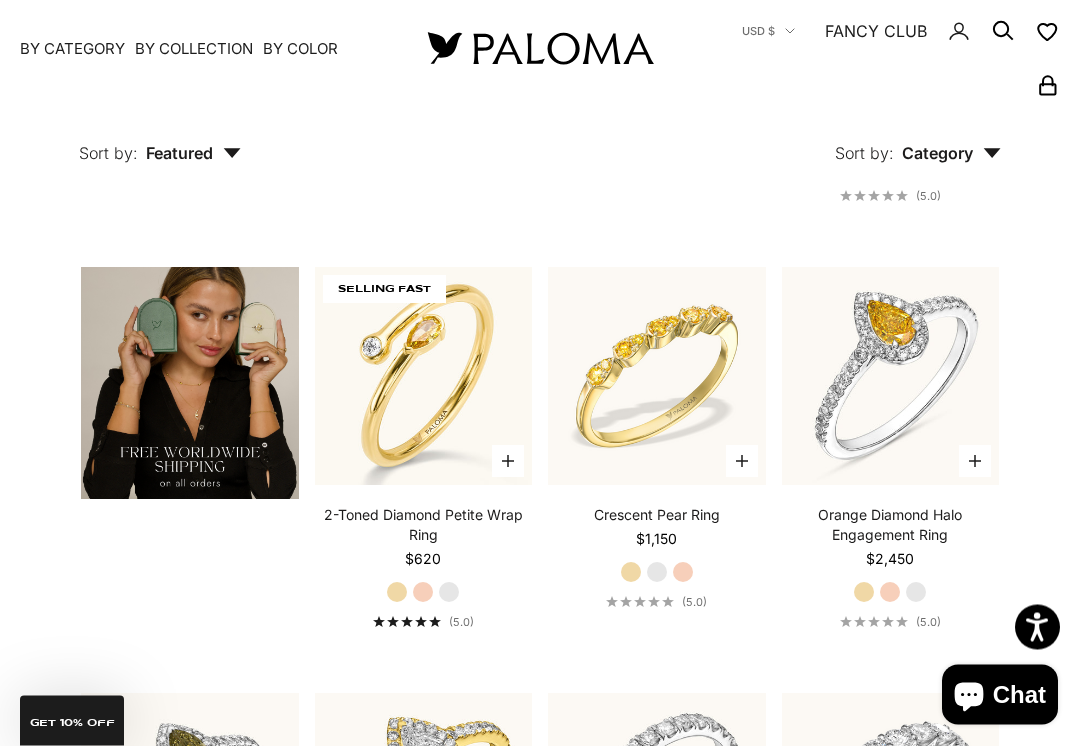 scroll, scrollTop: 2914, scrollLeft: 0, axis: vertical 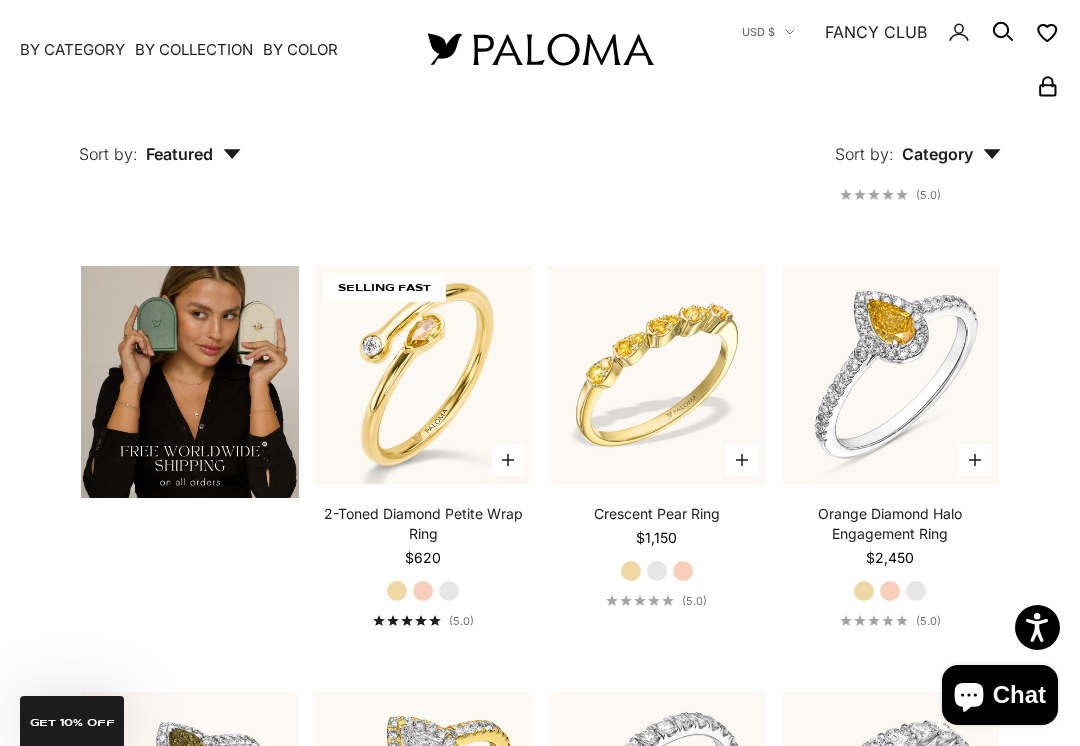 click on "Rose Gold" at bounding box center (423, 591) 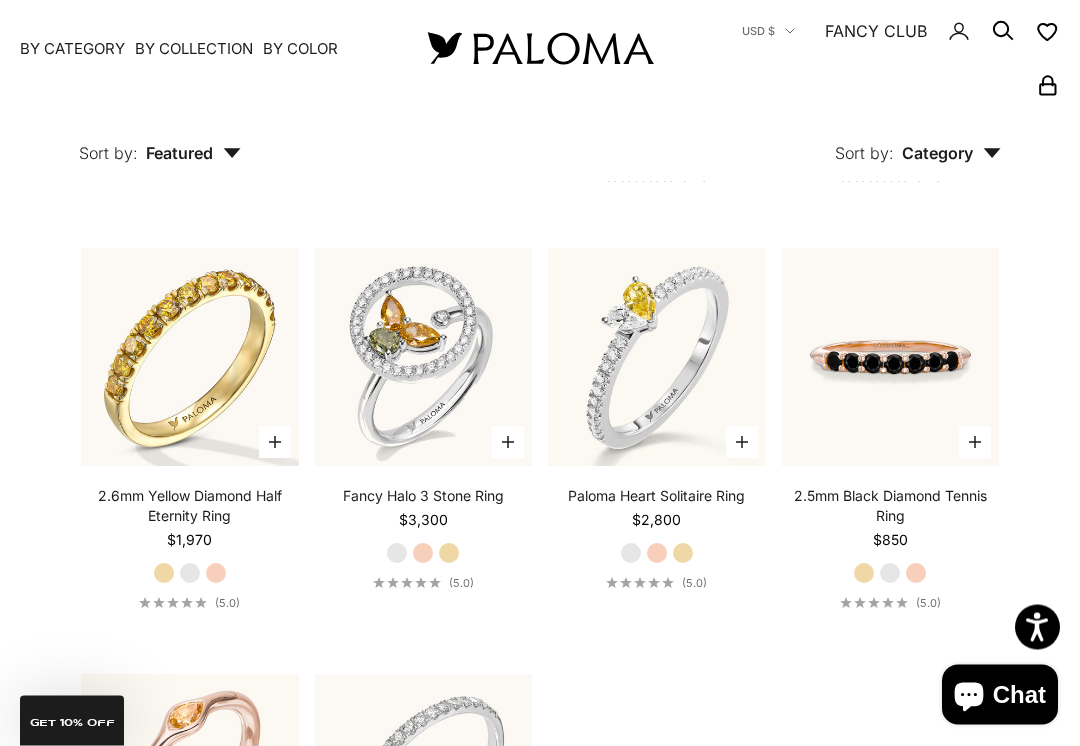 scroll, scrollTop: 4634, scrollLeft: 0, axis: vertical 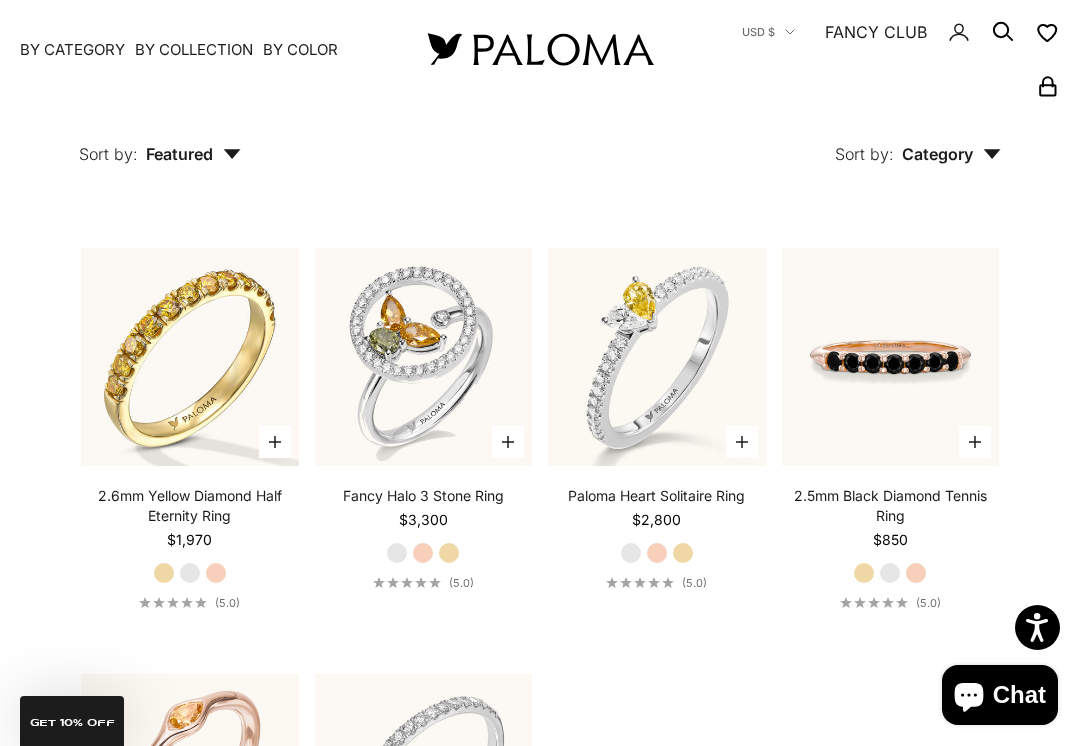 click at bounding box center (890, 357) 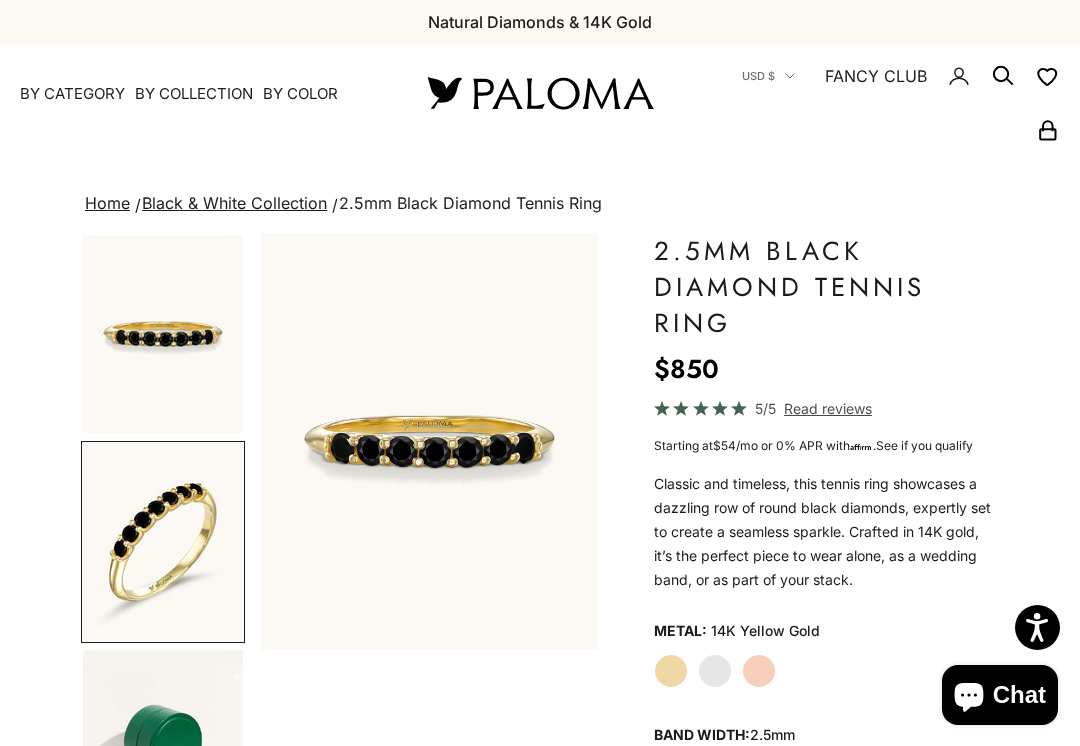 scroll, scrollTop: 0, scrollLeft: 0, axis: both 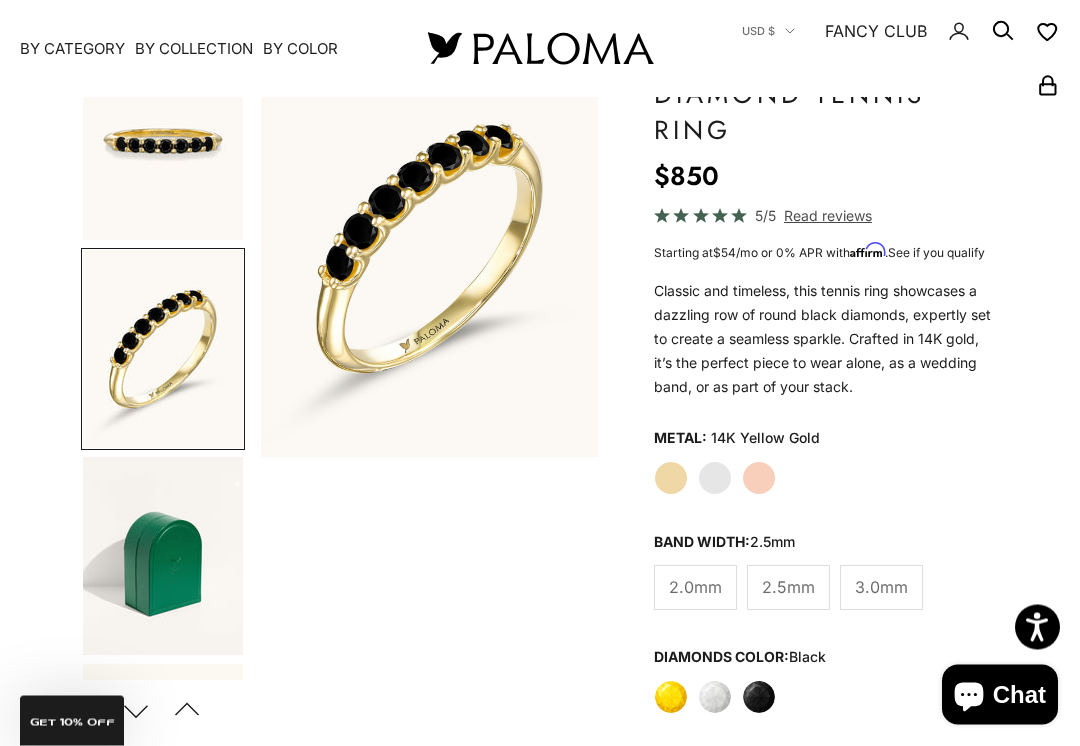 click on "2.0mm" 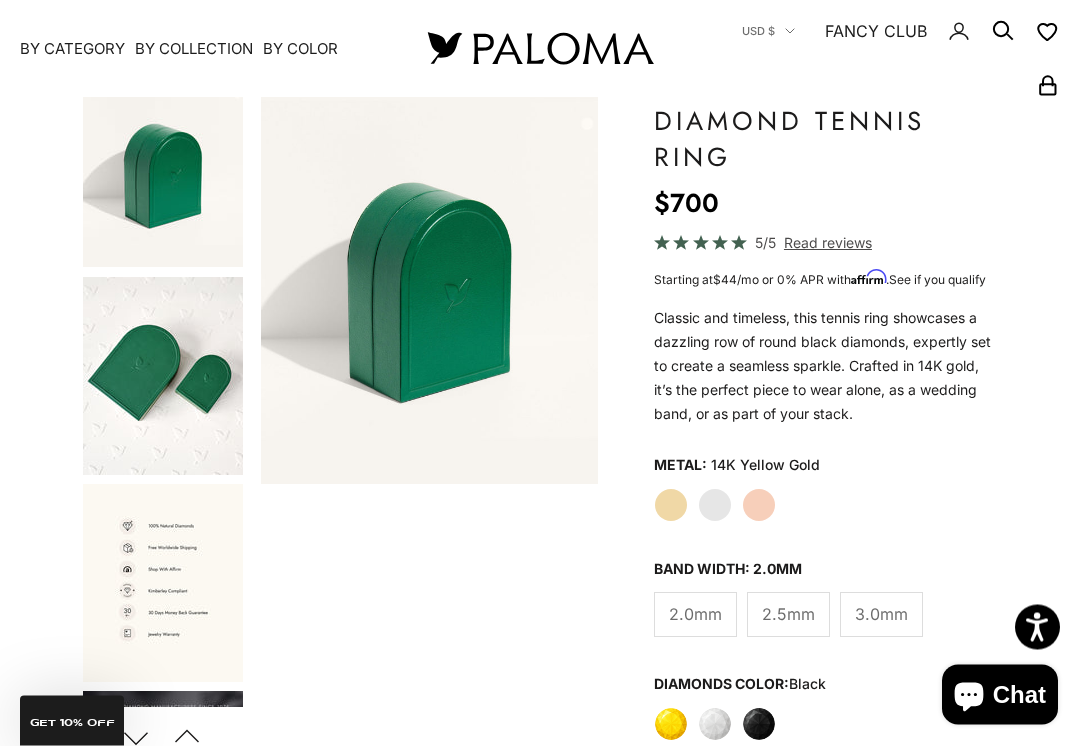 scroll, scrollTop: 257, scrollLeft: 0, axis: vertical 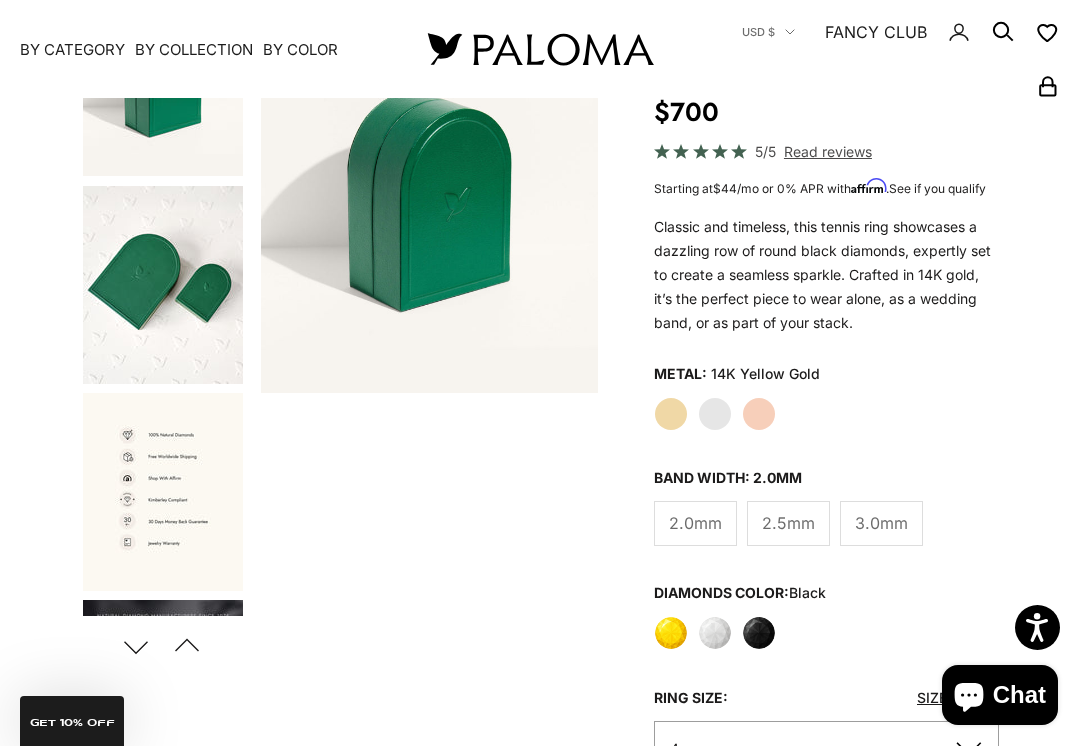 click on "3.0mm" 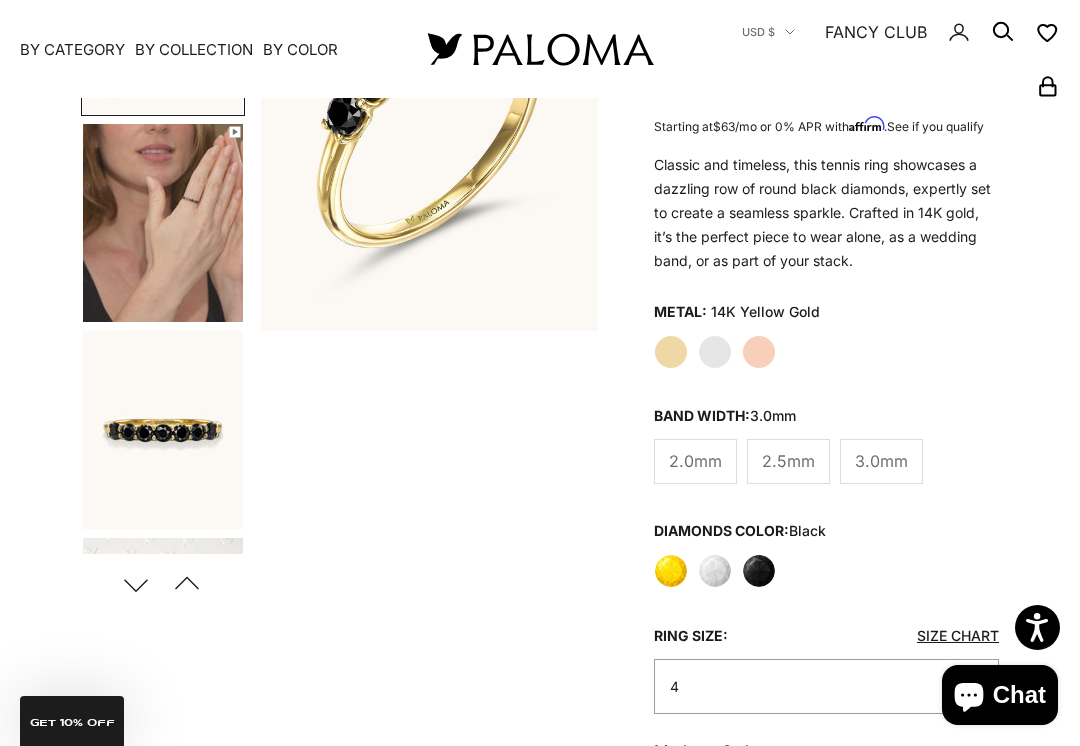 scroll, scrollTop: 0, scrollLeft: 0, axis: both 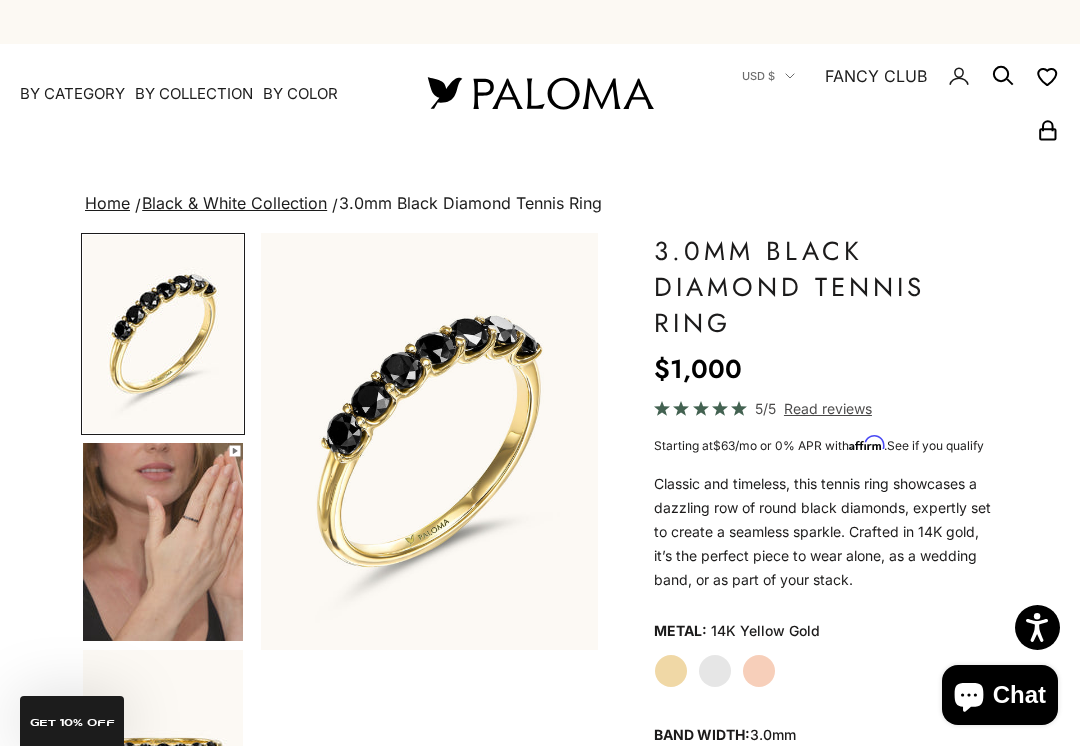 click at bounding box center (540, 93) 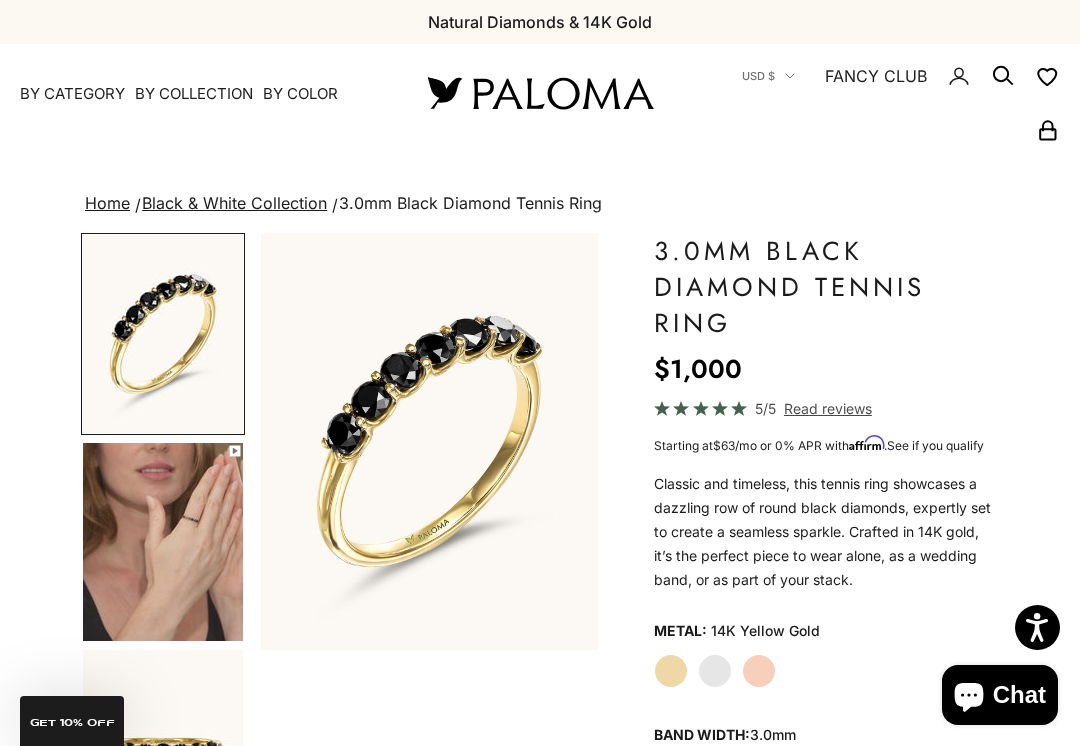 click at bounding box center [540, 93] 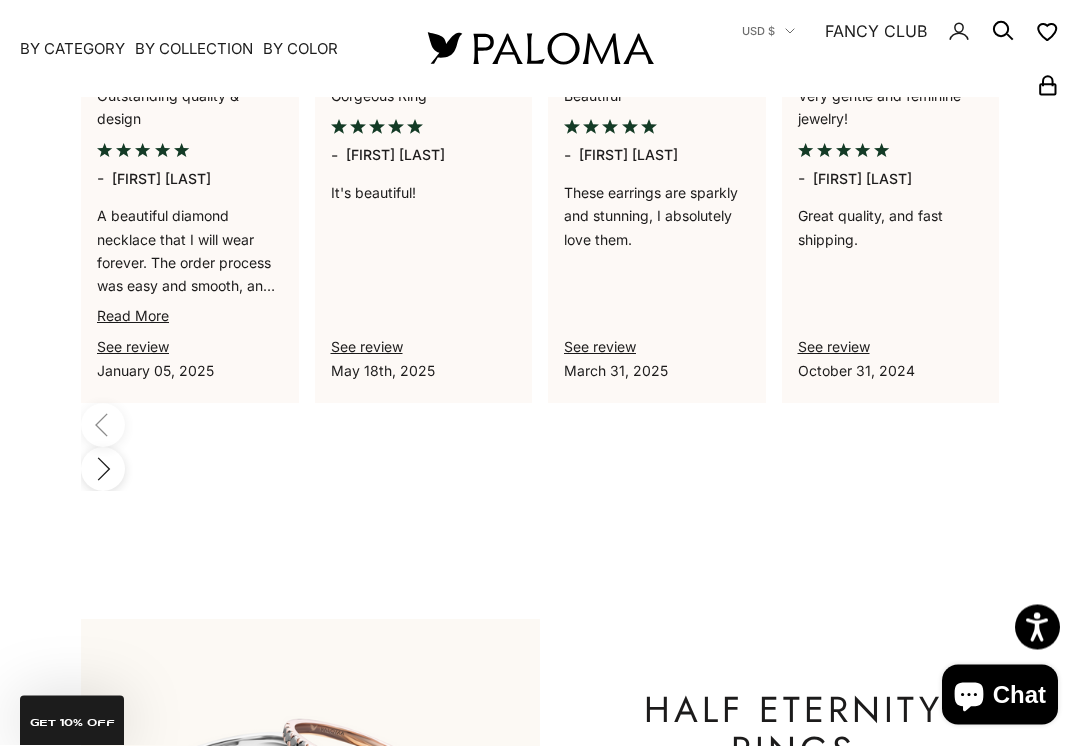 scroll, scrollTop: 5664, scrollLeft: 0, axis: vertical 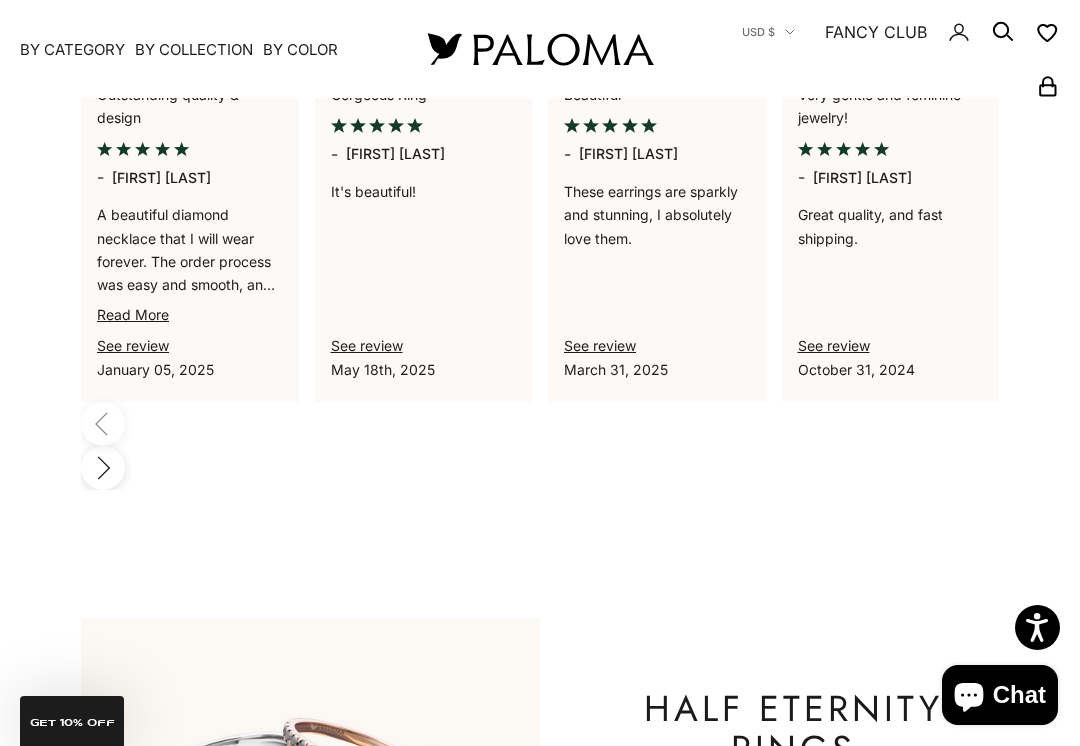click on "SHOP NOW" at bounding box center [793, 855] 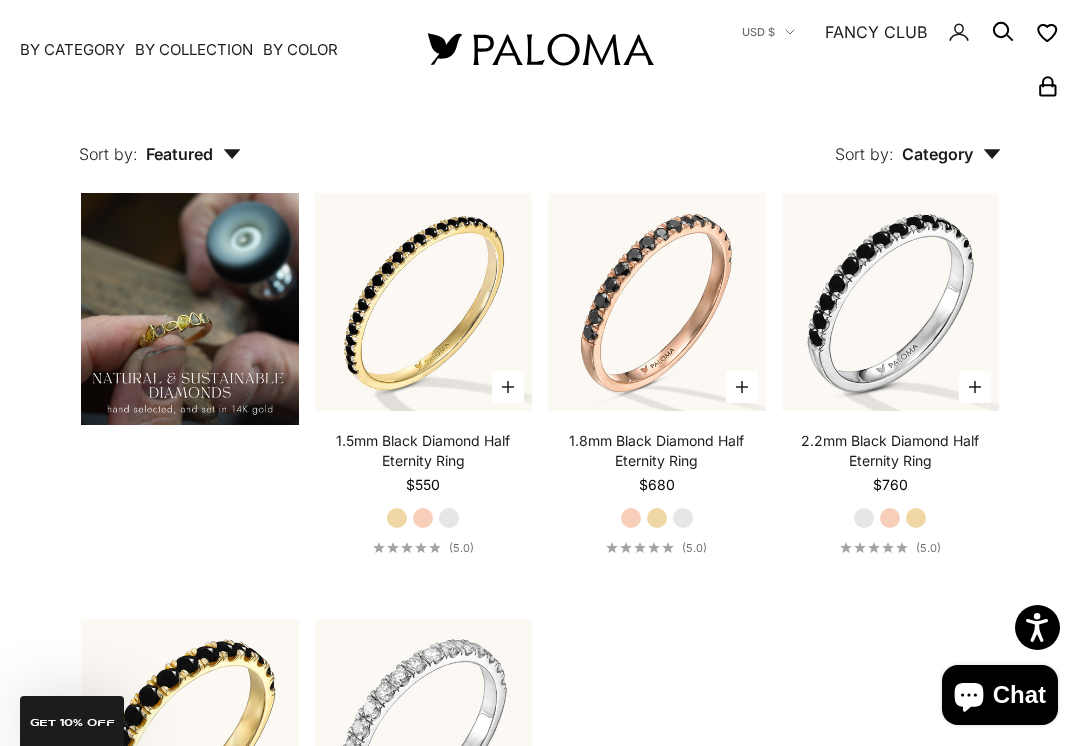 scroll, scrollTop: 1272, scrollLeft: 0, axis: vertical 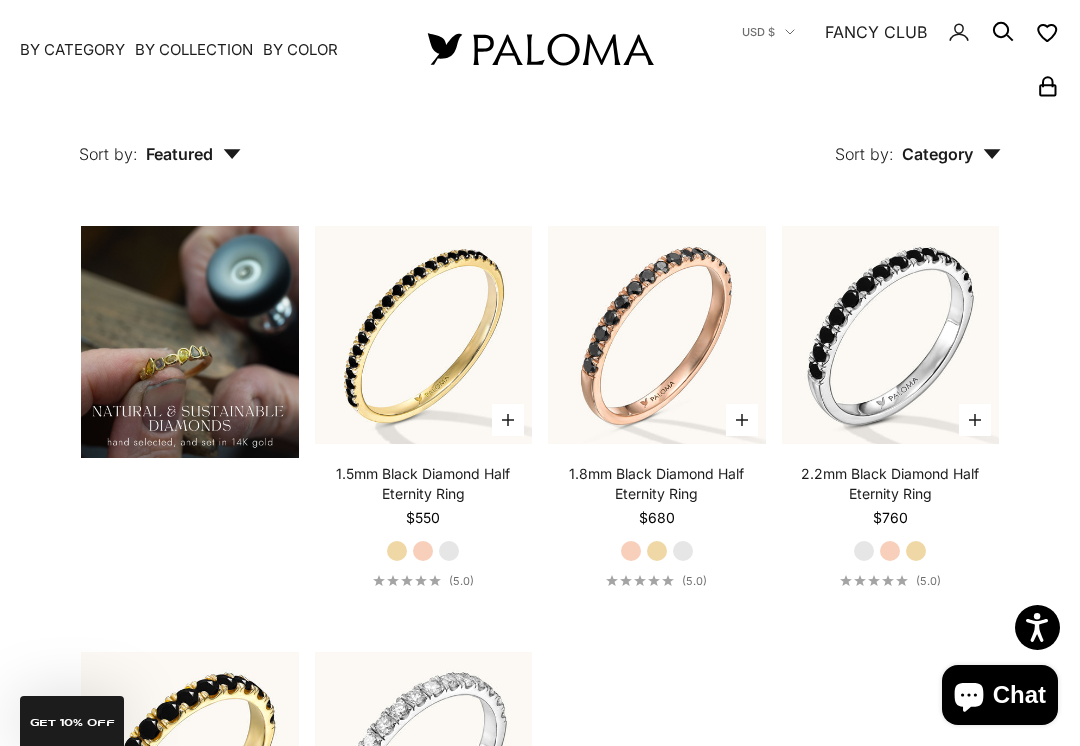 click at bounding box center [656, 335] 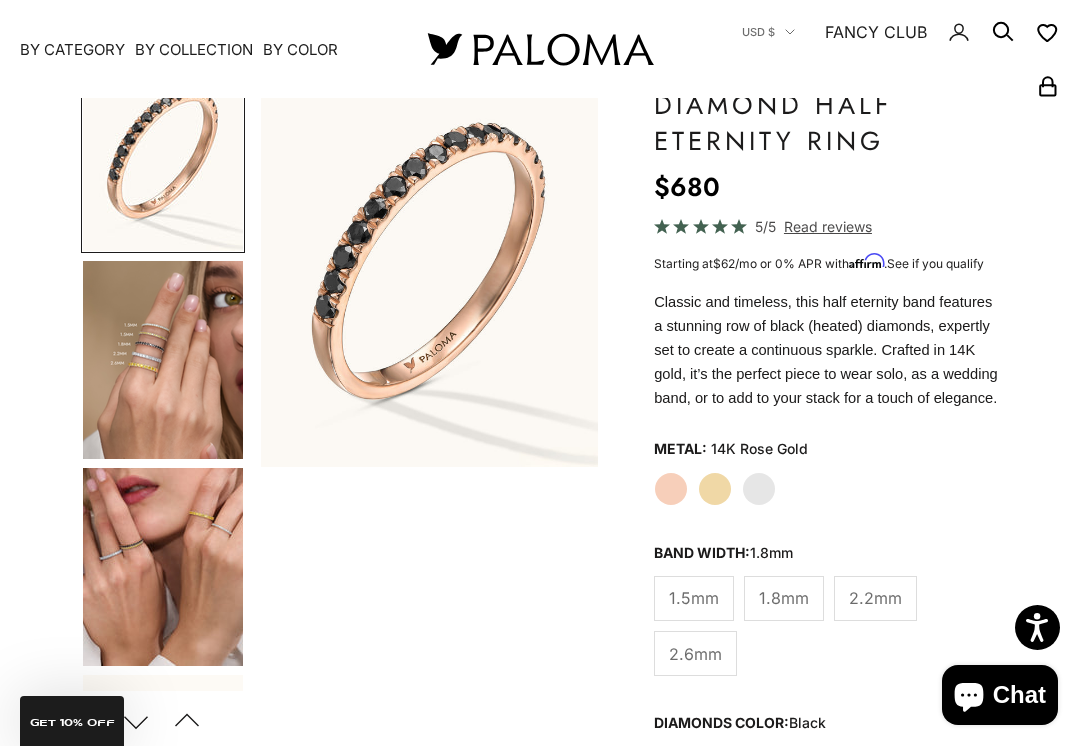 scroll, scrollTop: 188, scrollLeft: 0, axis: vertical 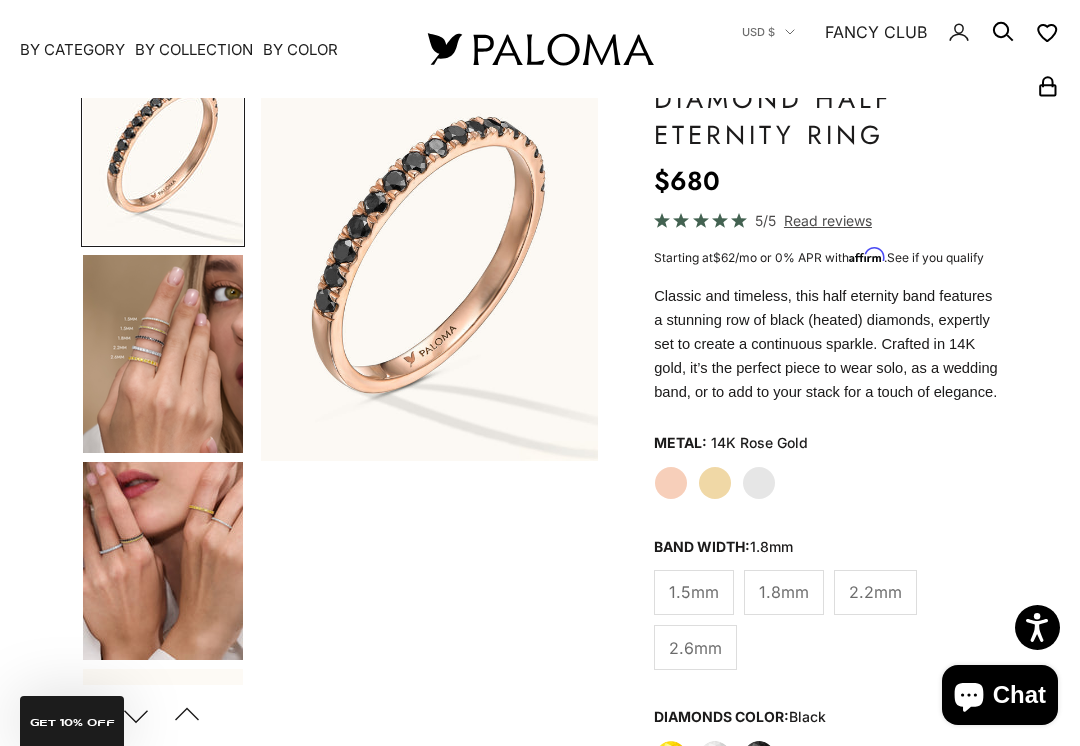 click on "Yellow Gold" 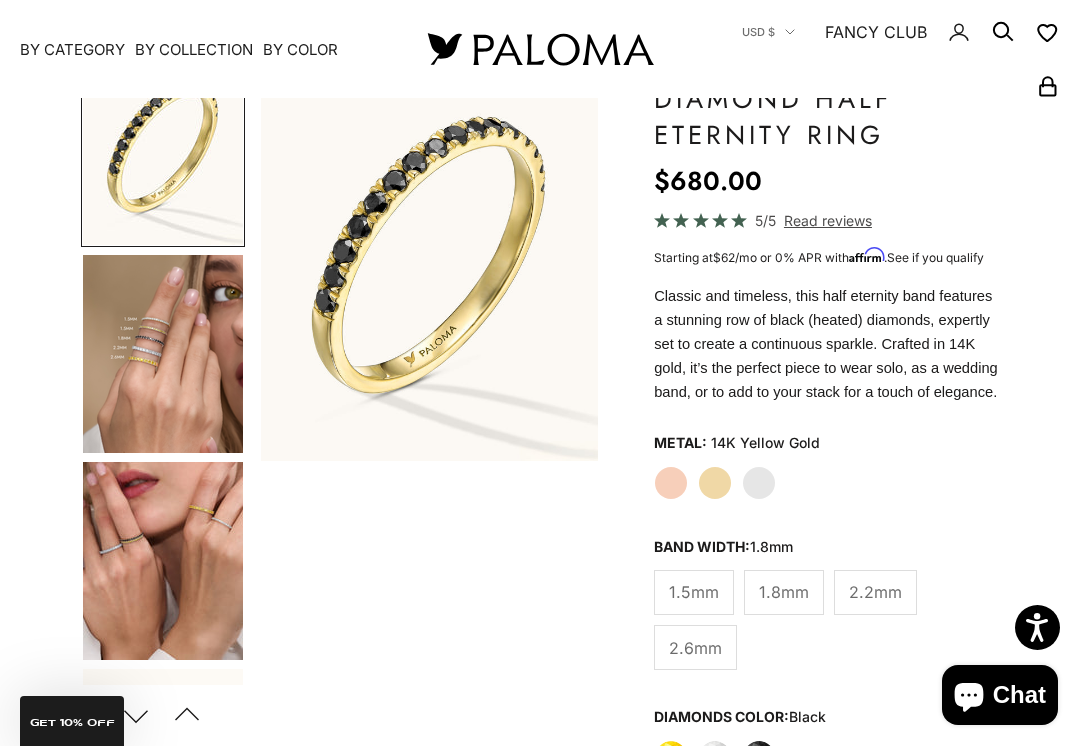 click on "Rose Gold" 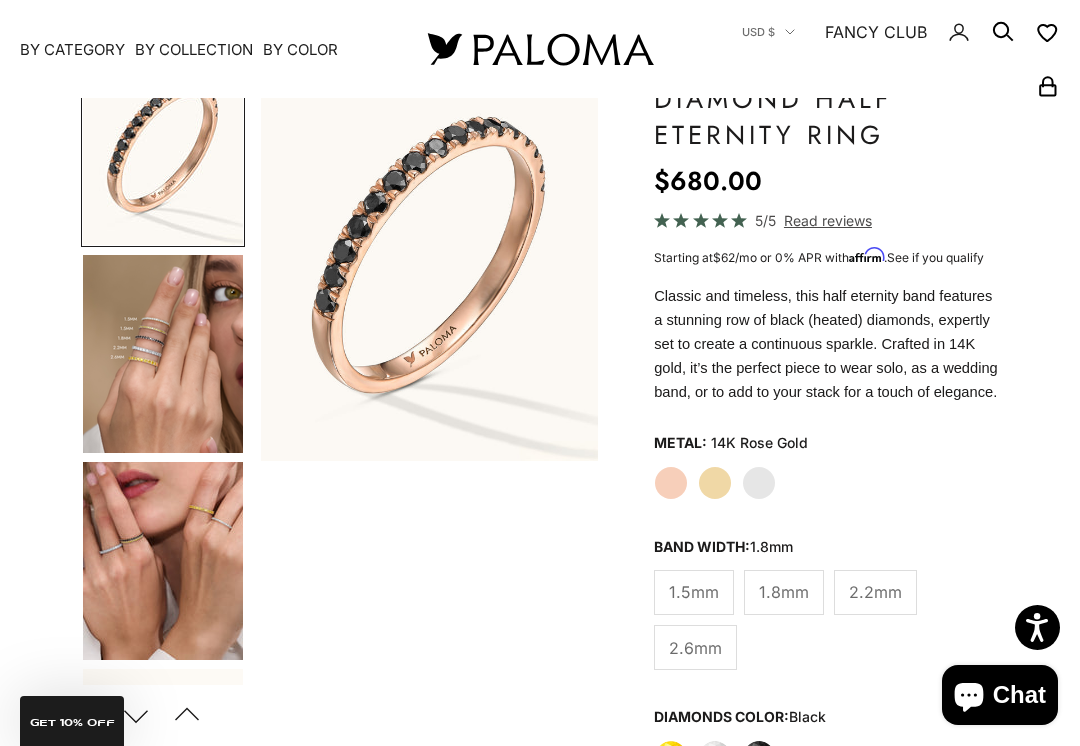 click on "1.5mm" 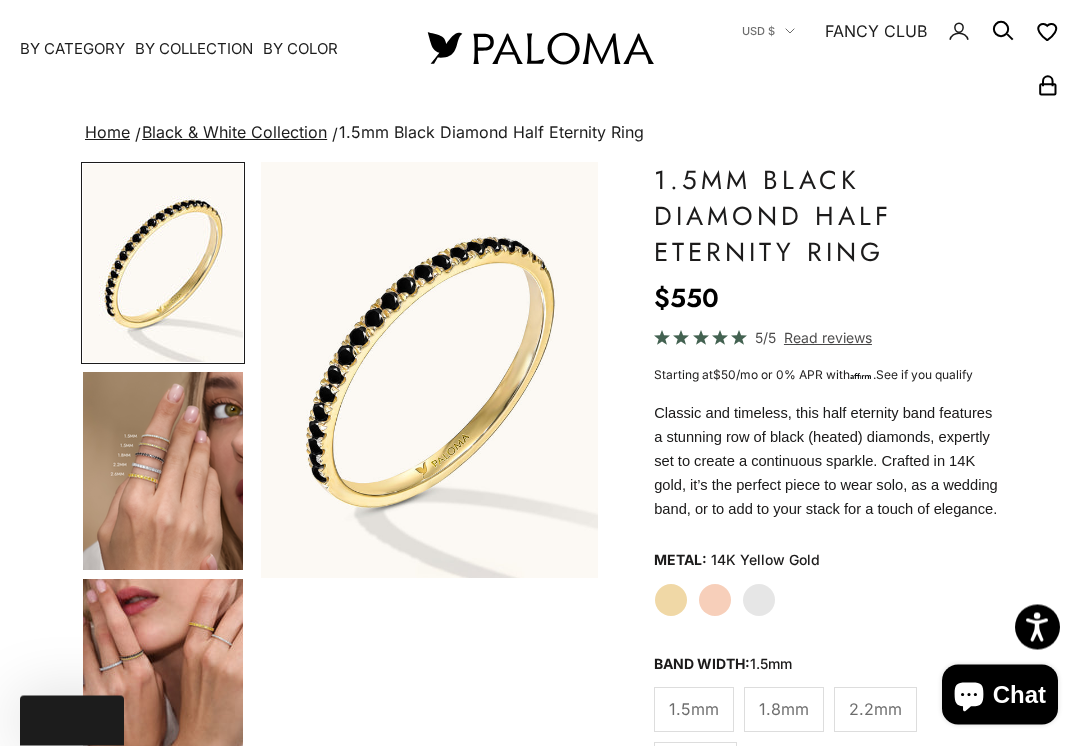 scroll, scrollTop: 76, scrollLeft: 0, axis: vertical 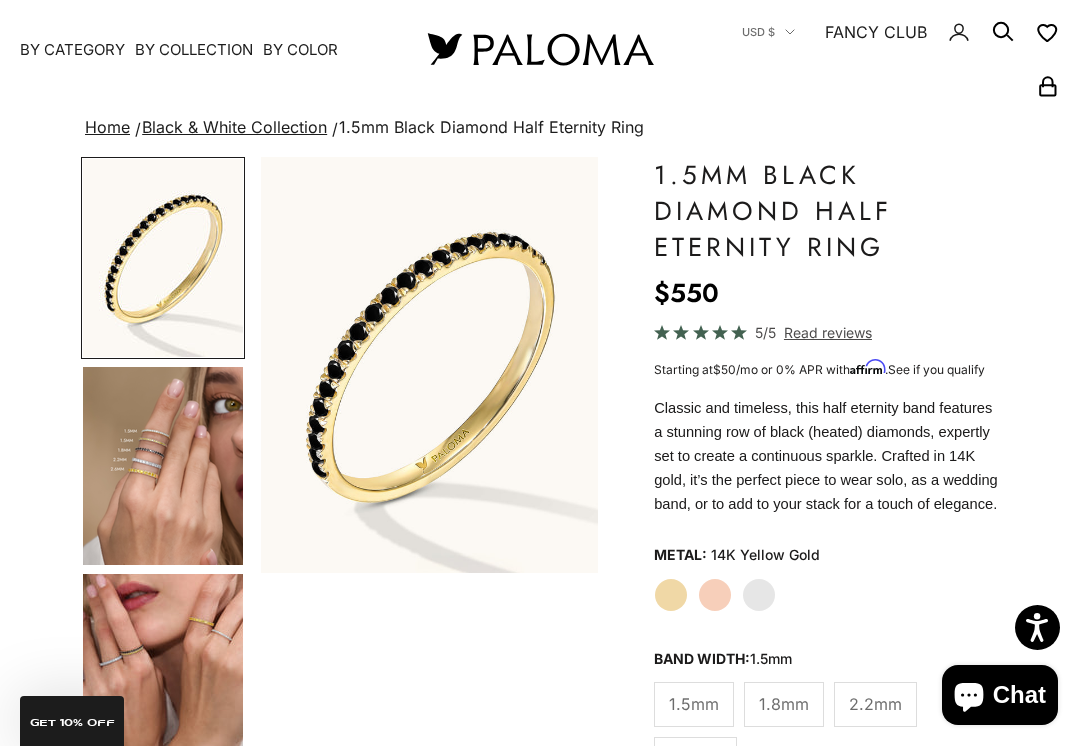 click on "Rose Gold" 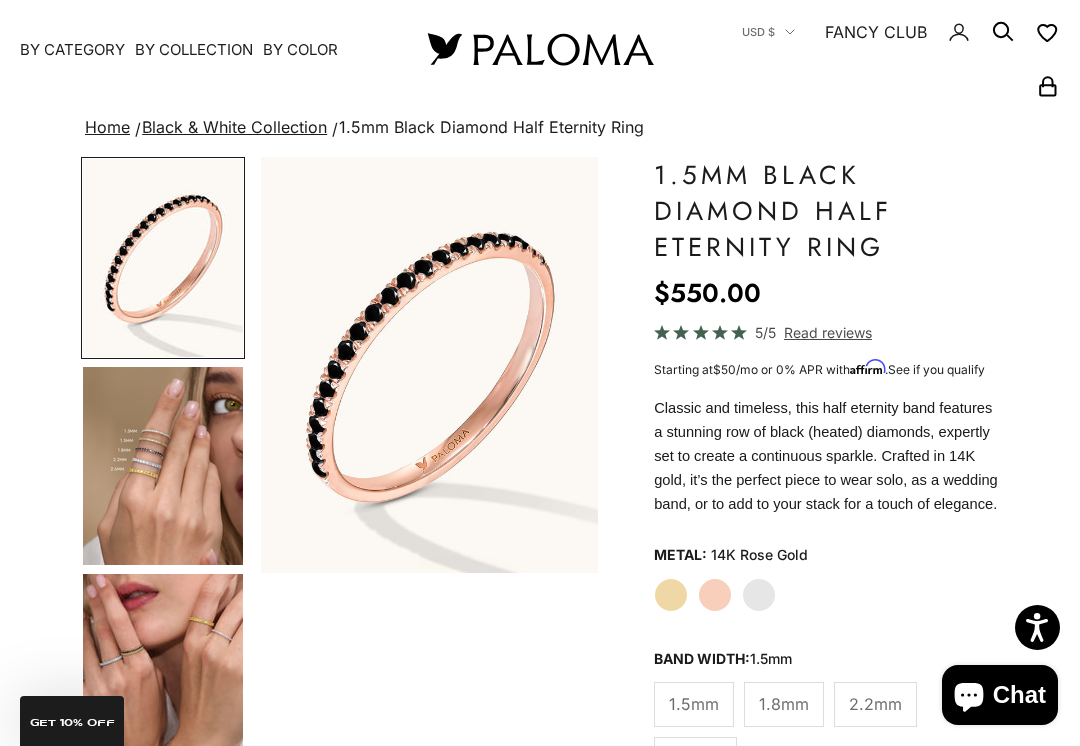 click at bounding box center [163, 466] 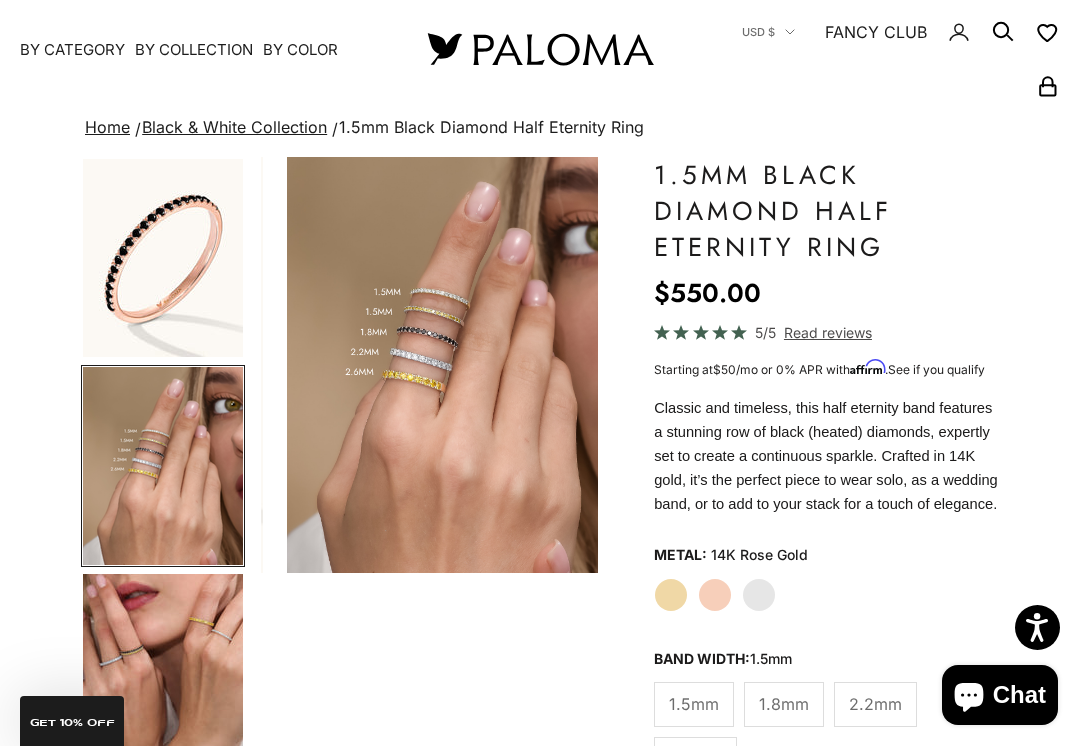 scroll, scrollTop: 0, scrollLeft: 361, axis: horizontal 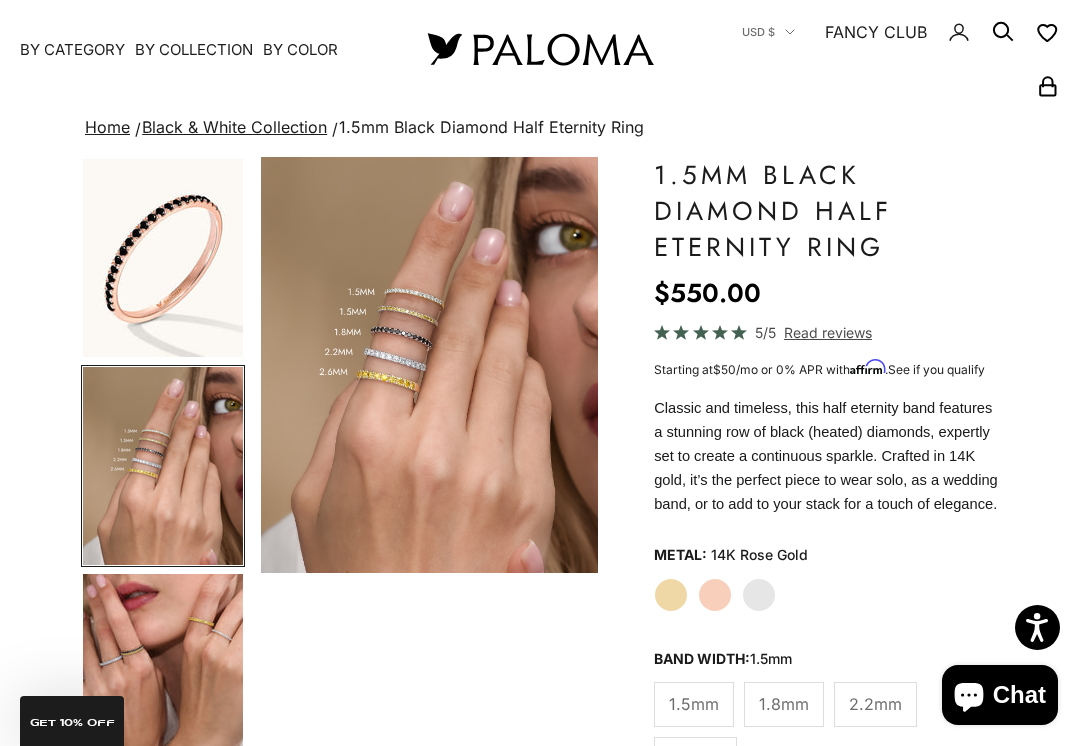 click on "2.2mm" 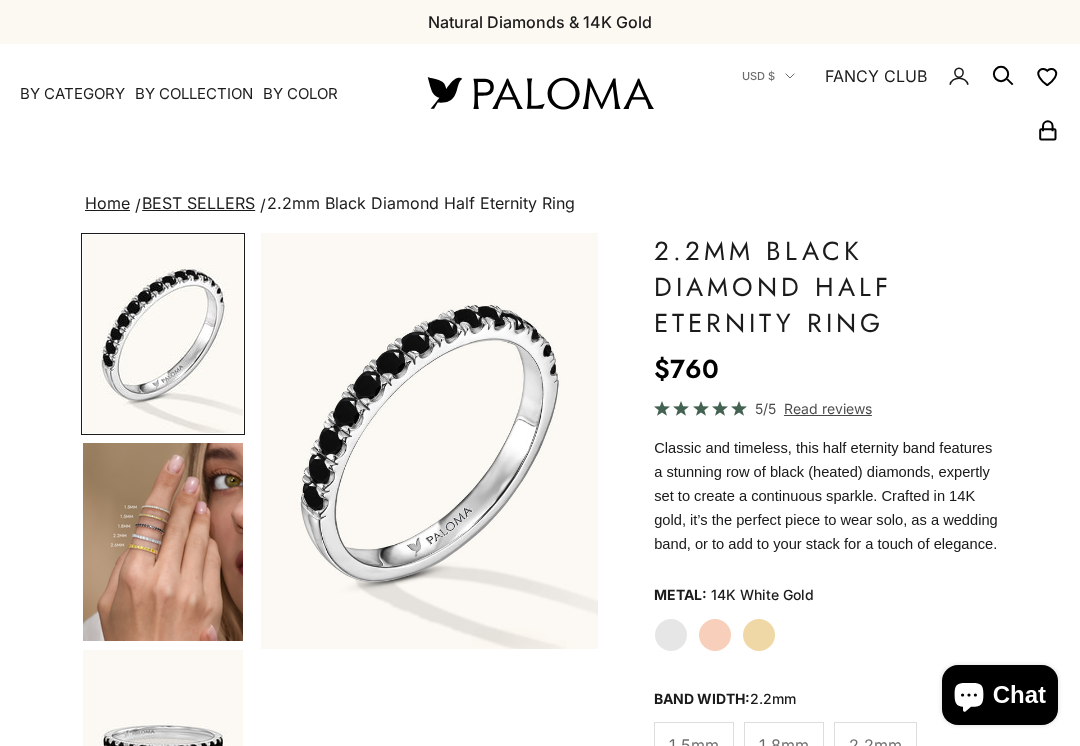 scroll, scrollTop: 0, scrollLeft: 0, axis: both 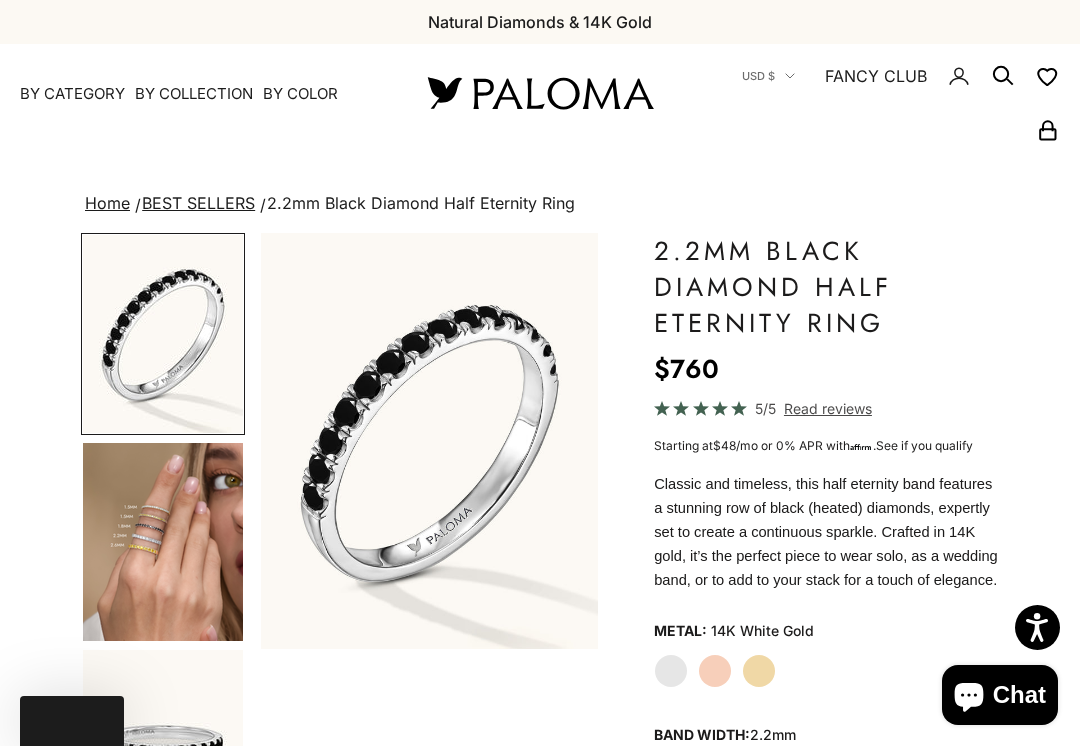 click on "Rose Gold" 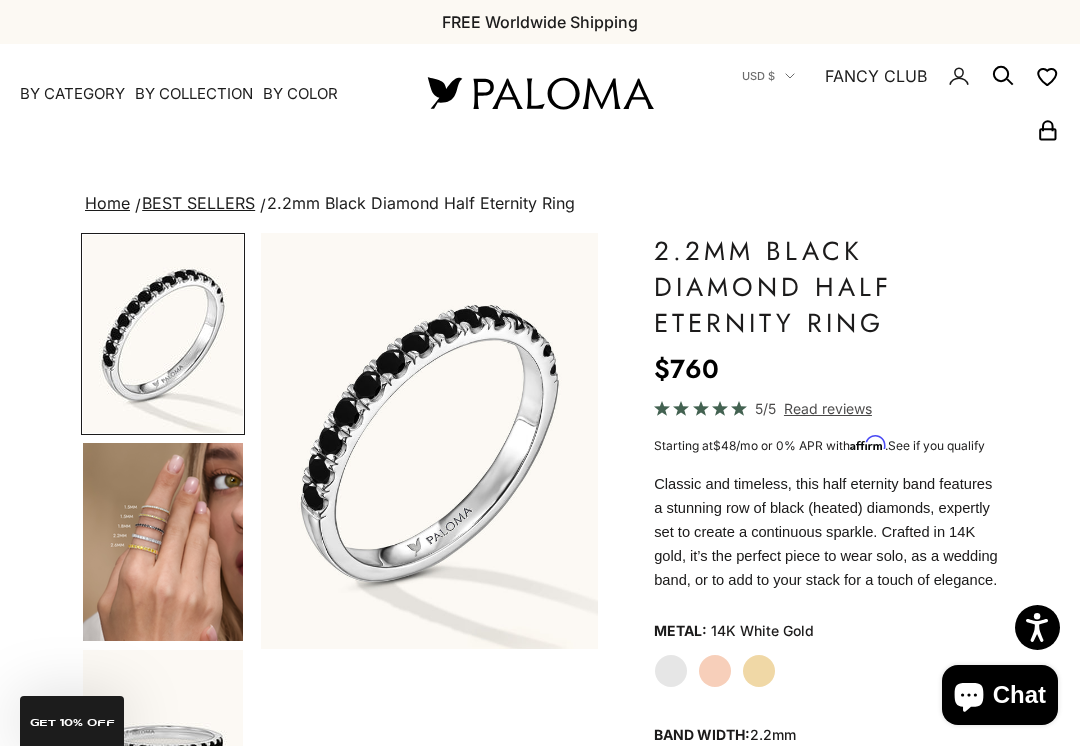 click on "Rose Gold" 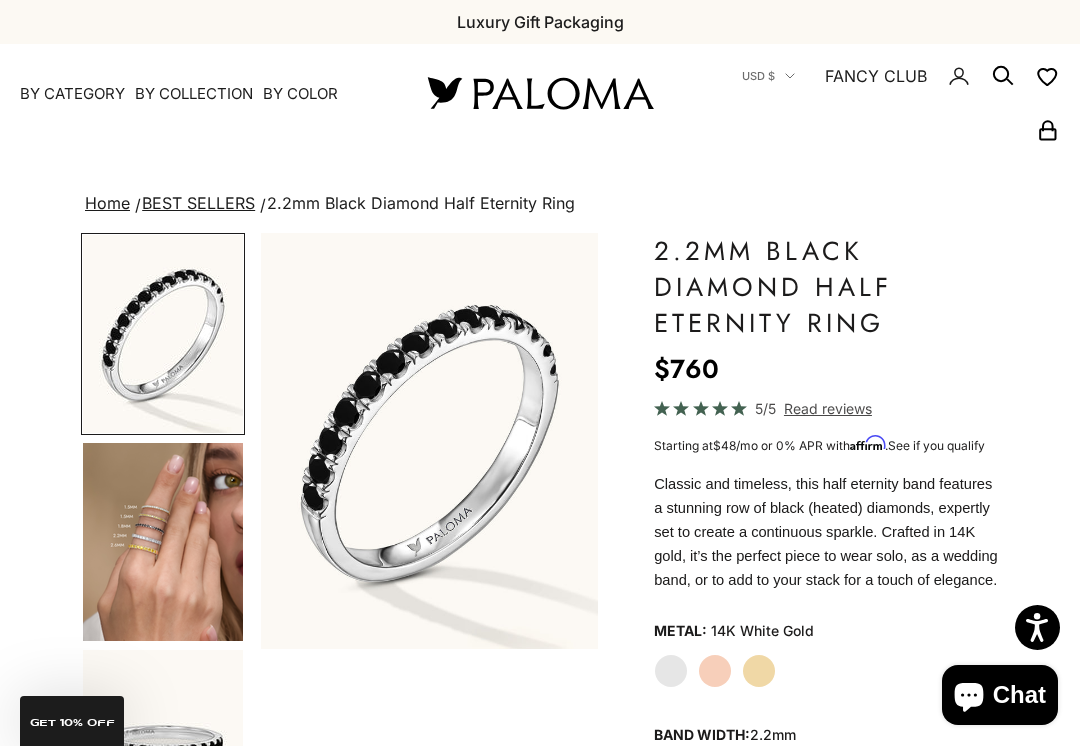 click on "Rose Gold" 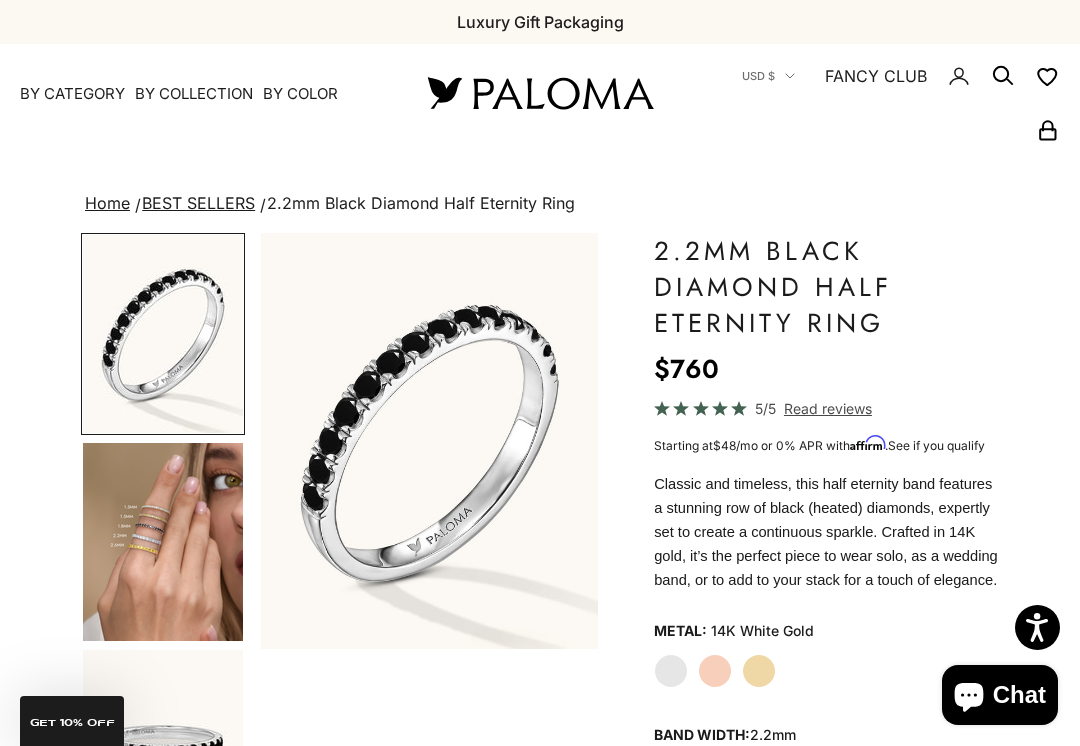 click on "Rose Gold" 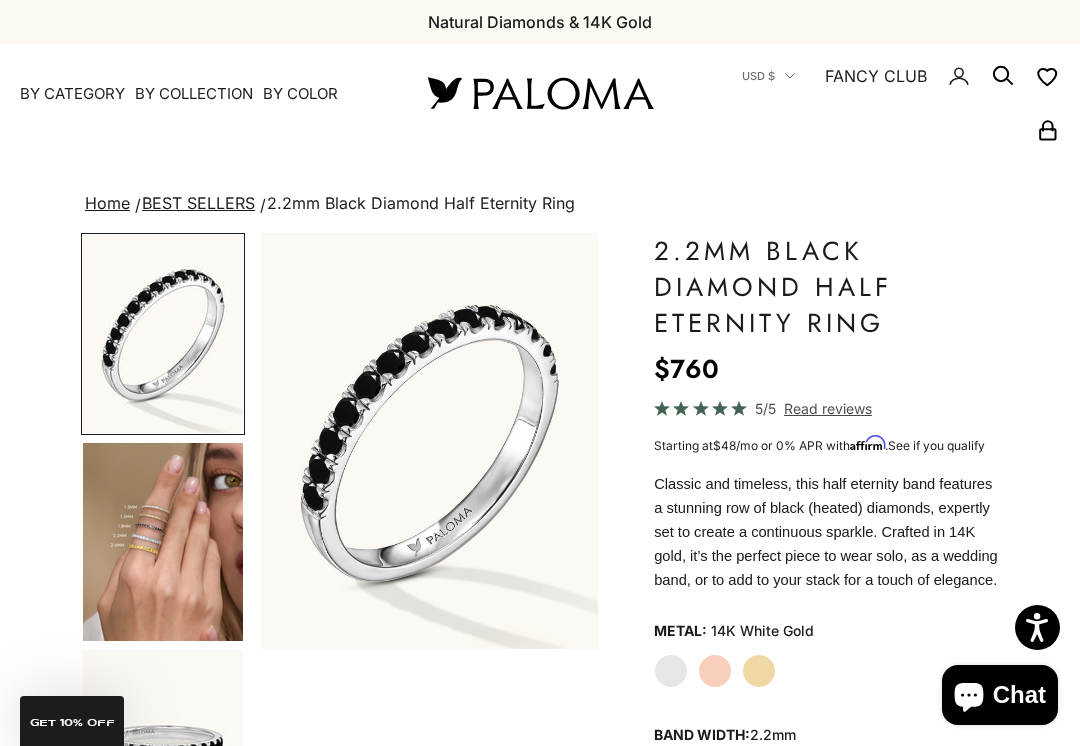 click on "Rose Gold" 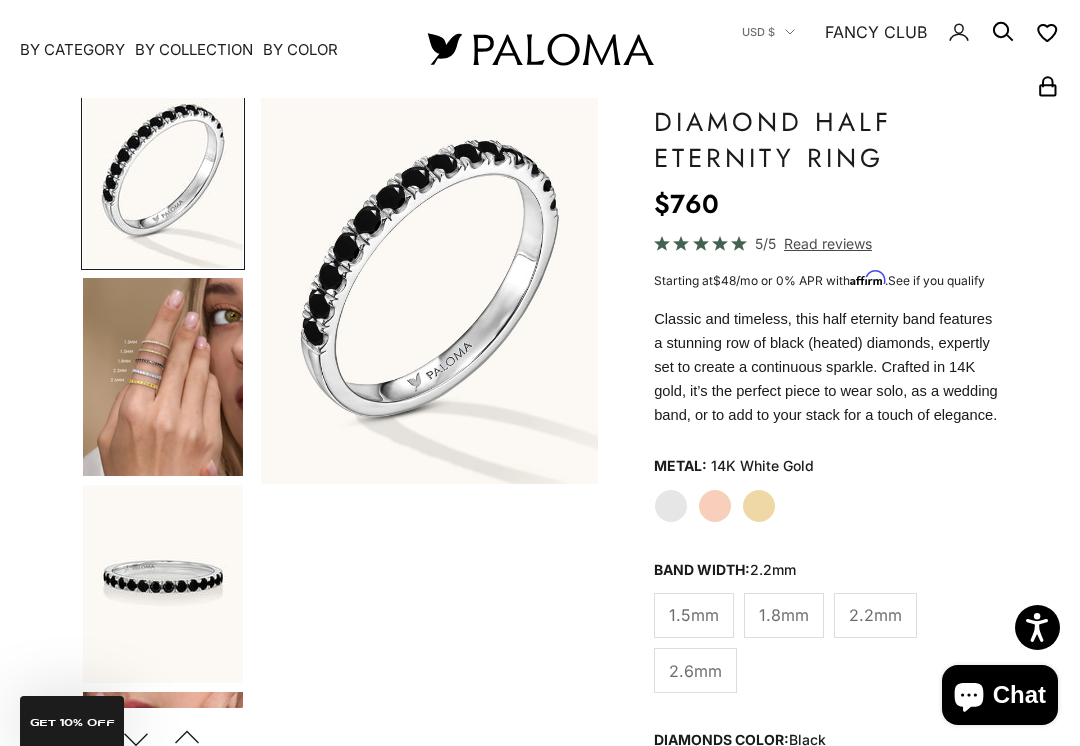 scroll, scrollTop: 168, scrollLeft: 0, axis: vertical 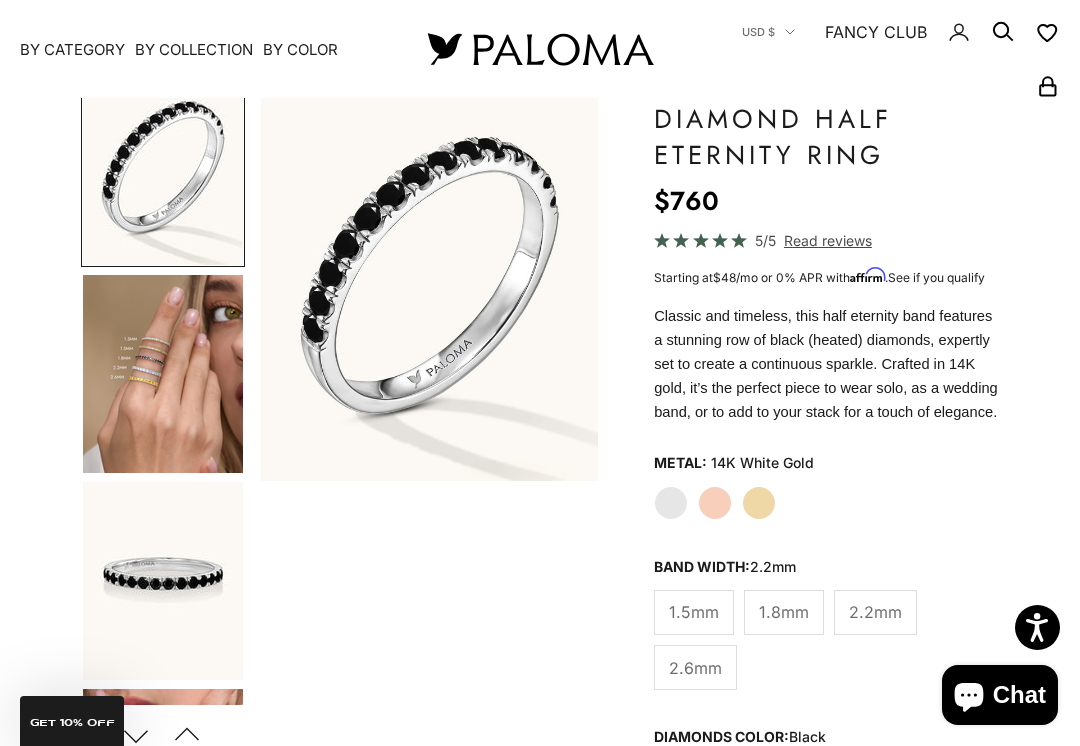 click on "Rose Gold" 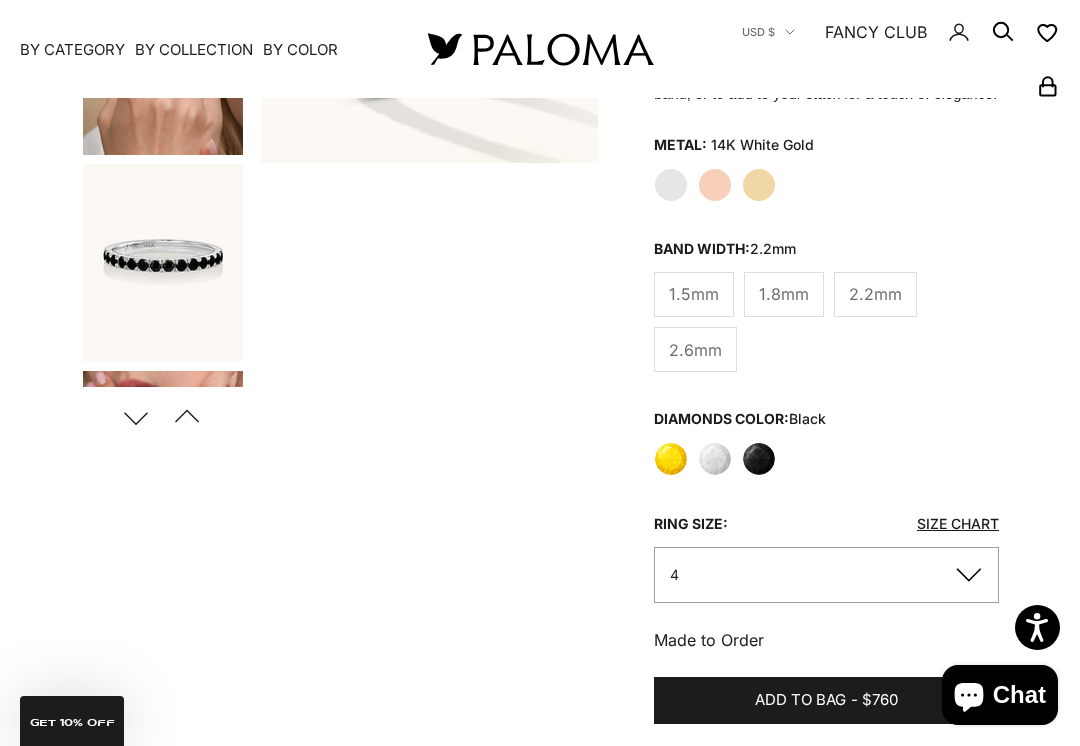 scroll, scrollTop: 485, scrollLeft: 0, axis: vertical 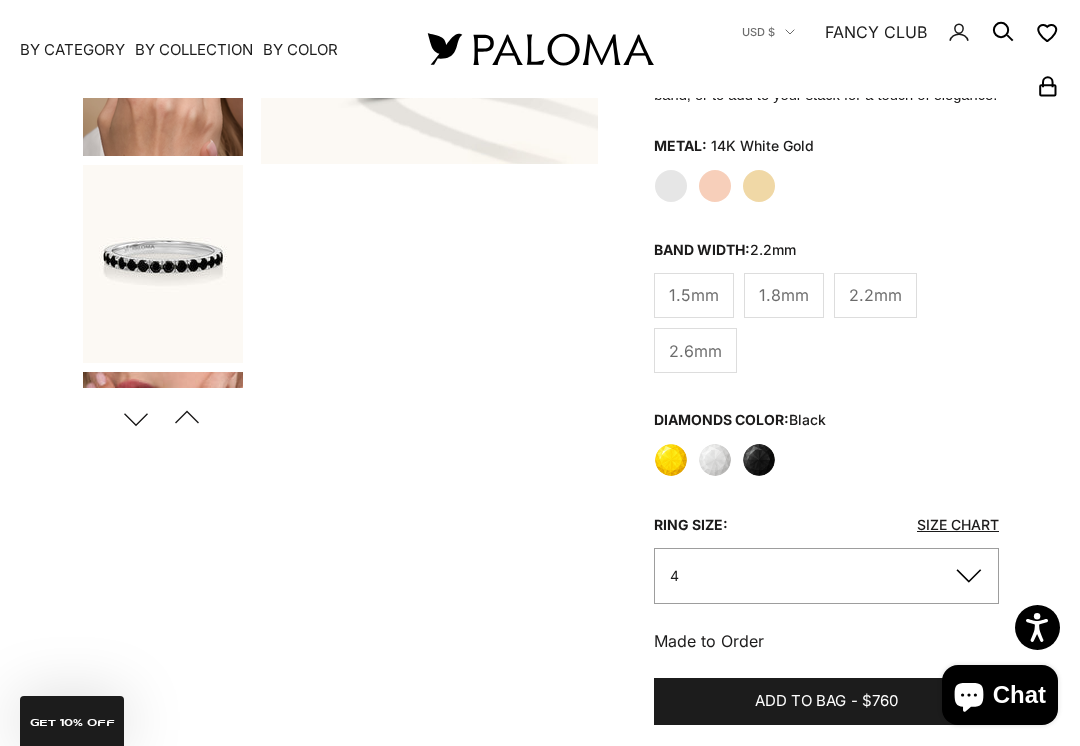 click on "Previous" at bounding box center [186, 418] 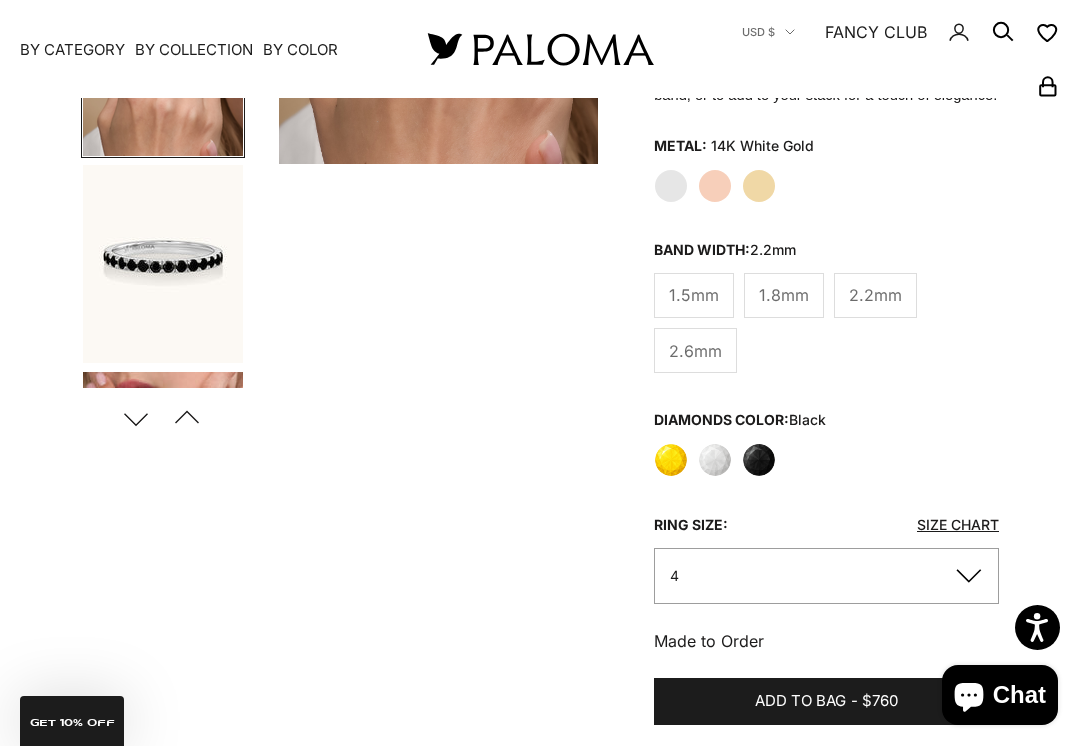 scroll, scrollTop: 0, scrollLeft: 361, axis: horizontal 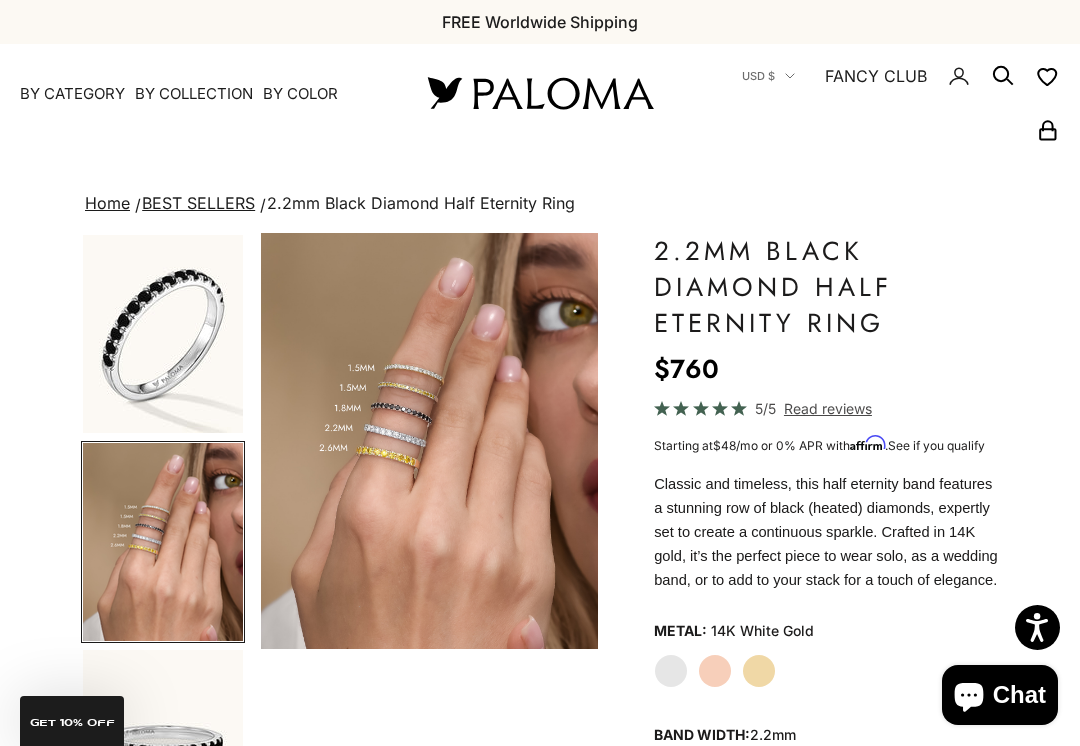 click on "Rose Gold" 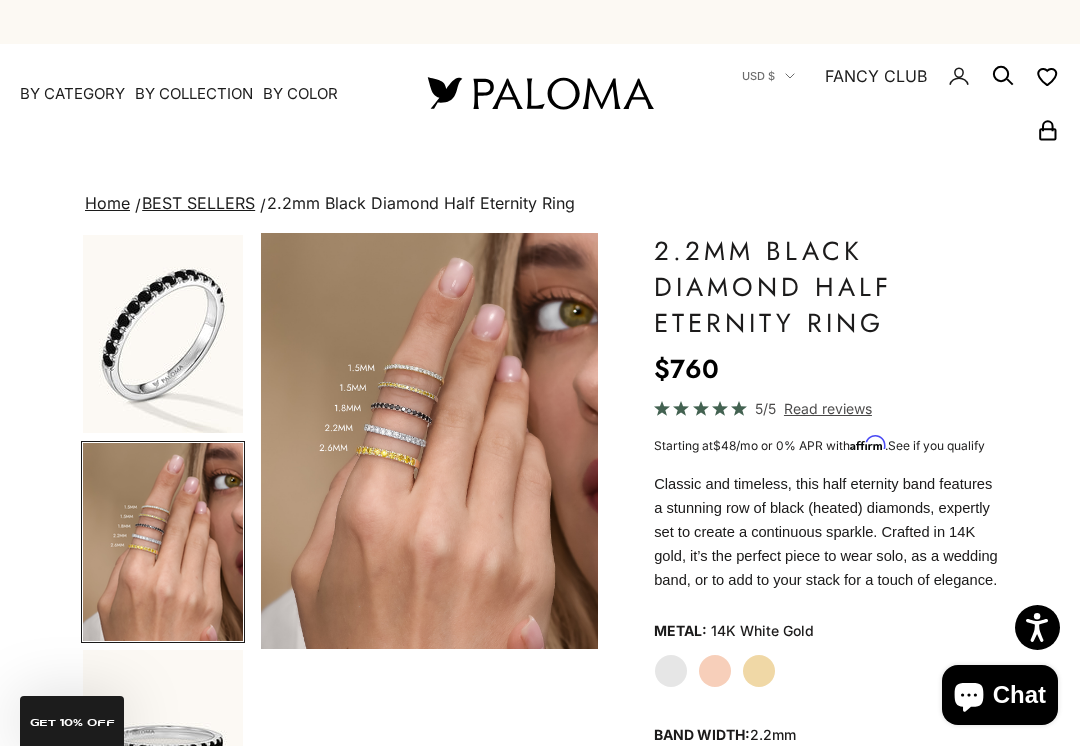 click on "Rose Gold" 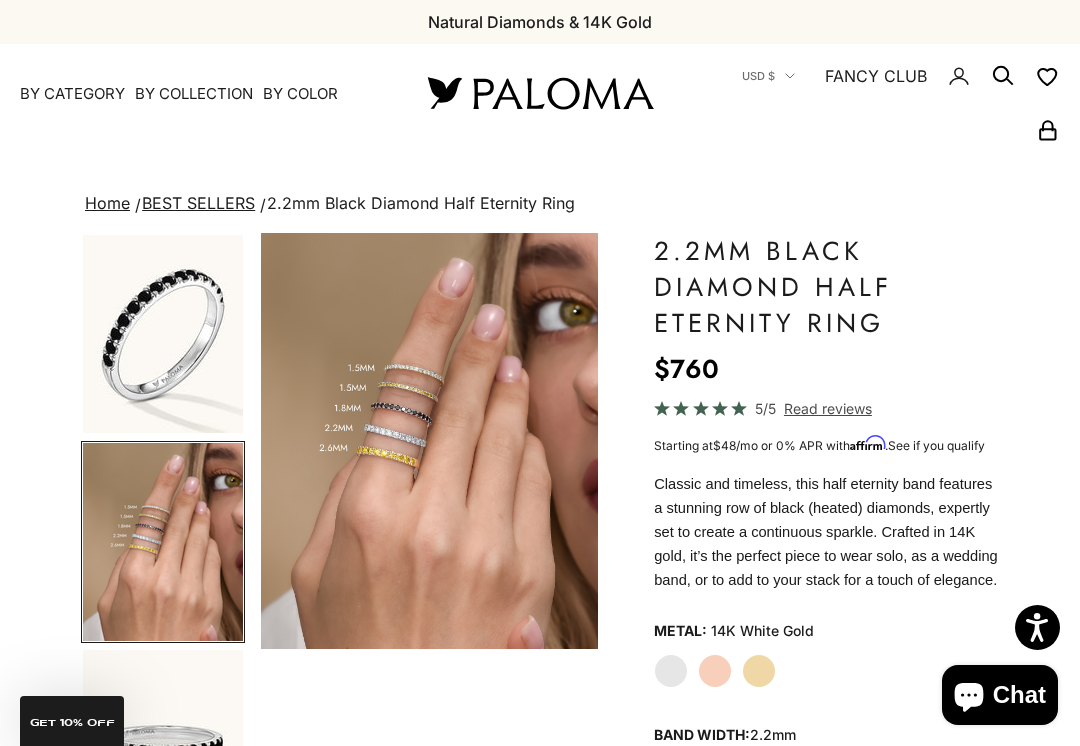 click on "By Category" at bounding box center [72, 94] 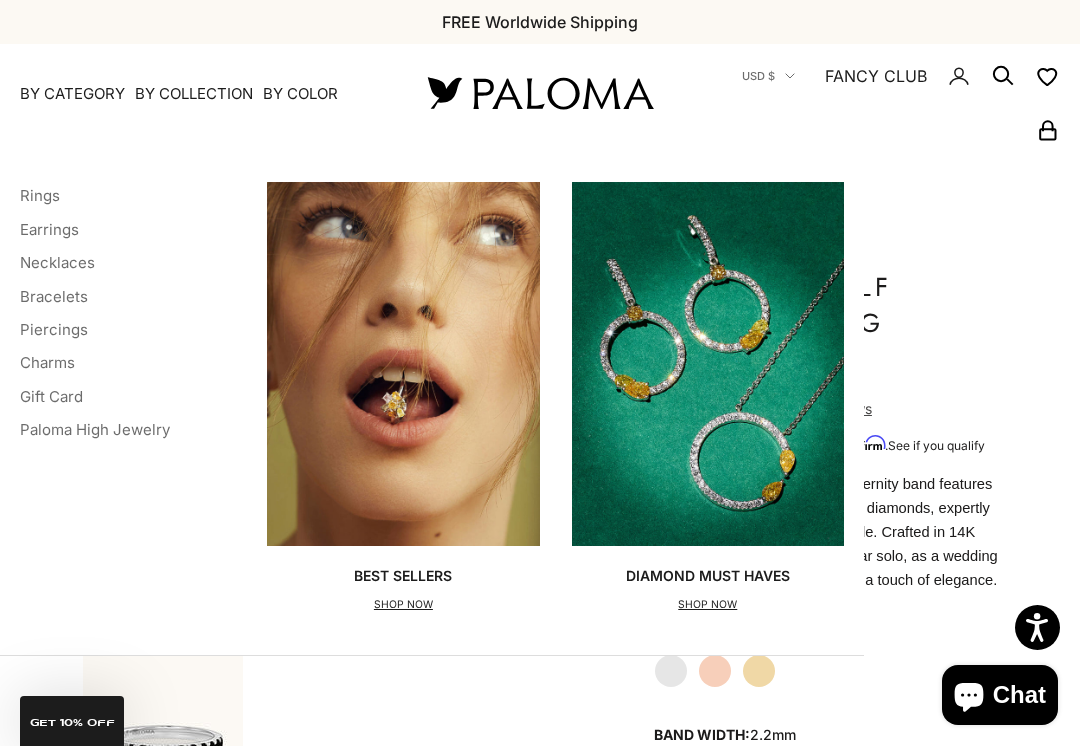 click on "Rings" at bounding box center [95, 195] 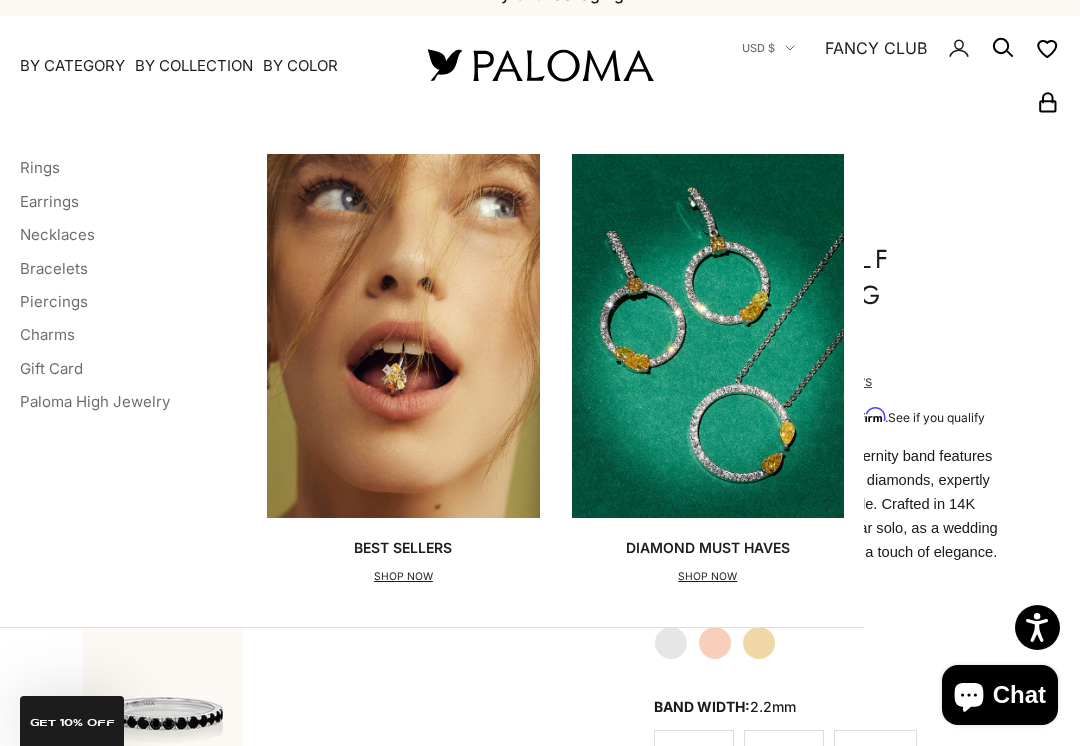 scroll, scrollTop: 33, scrollLeft: 0, axis: vertical 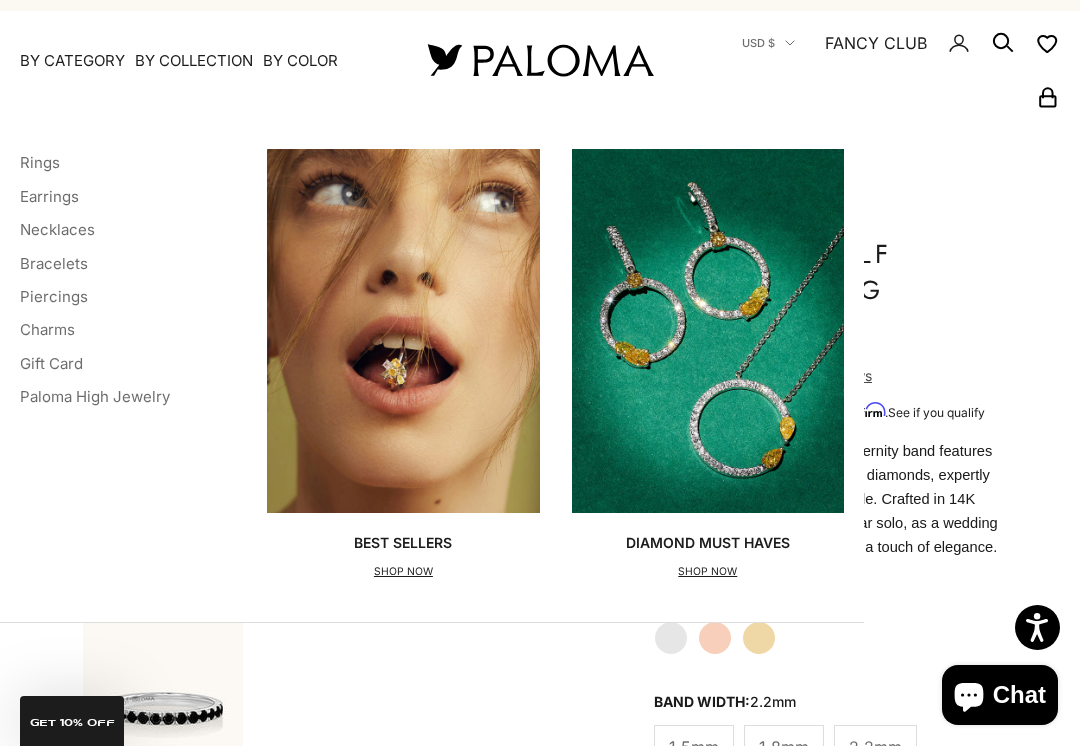 click on "Rings" at bounding box center [40, 162] 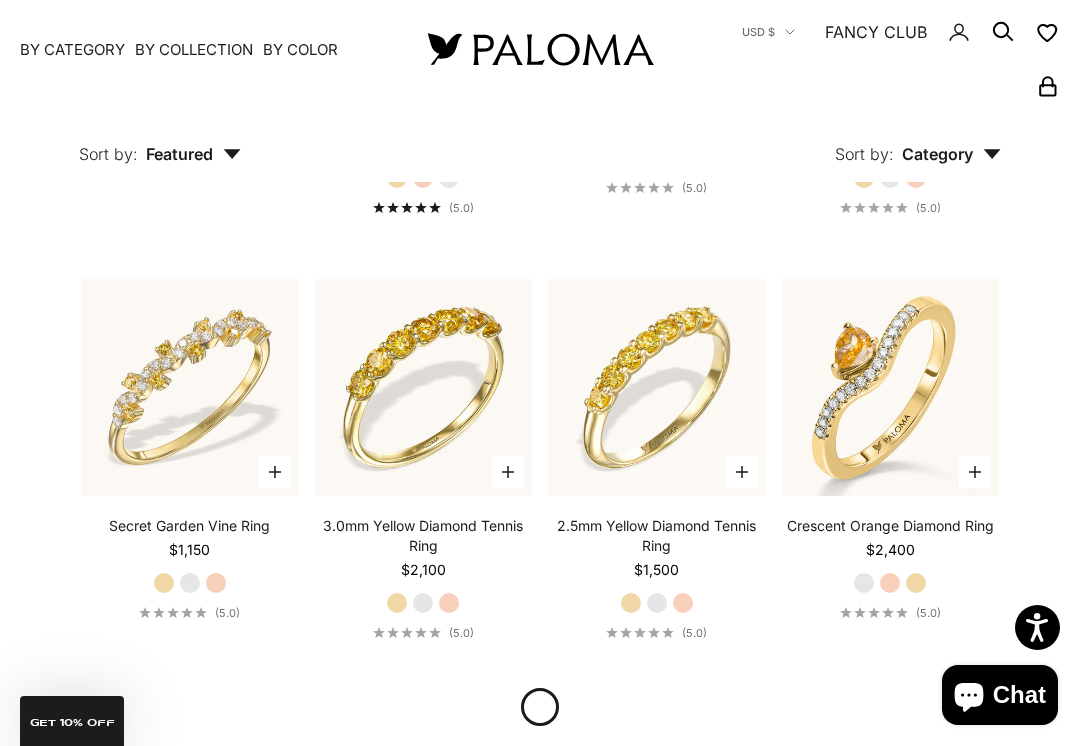 scroll, scrollTop: 1589, scrollLeft: 0, axis: vertical 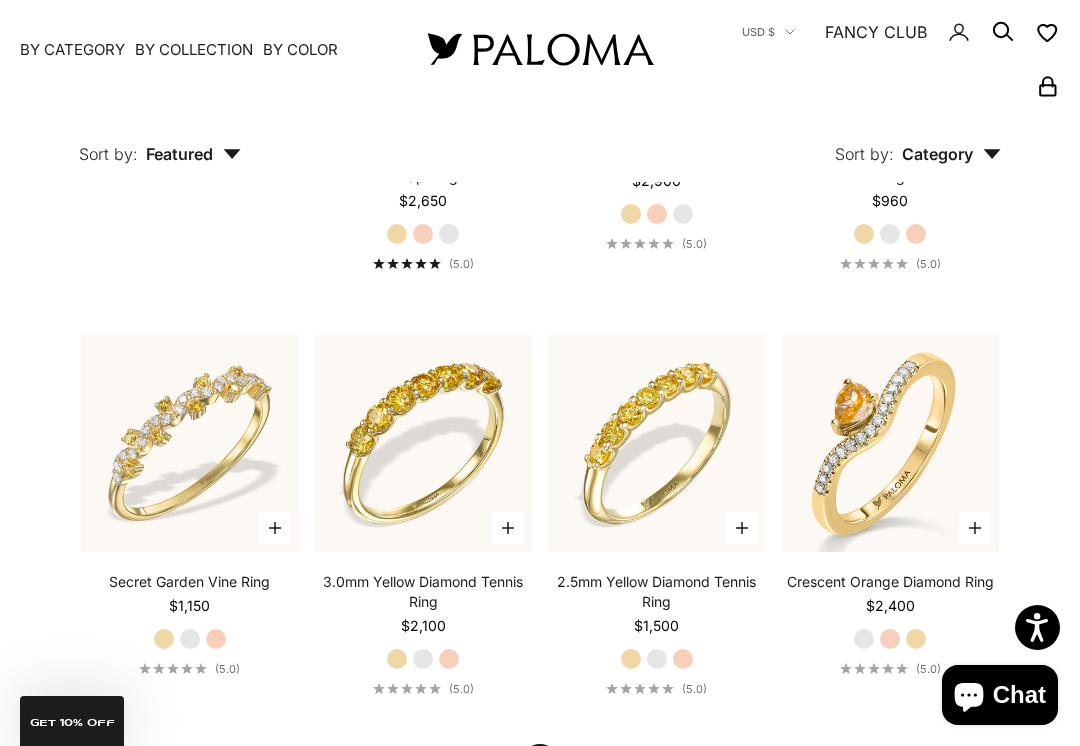 click at bounding box center (540, 49) 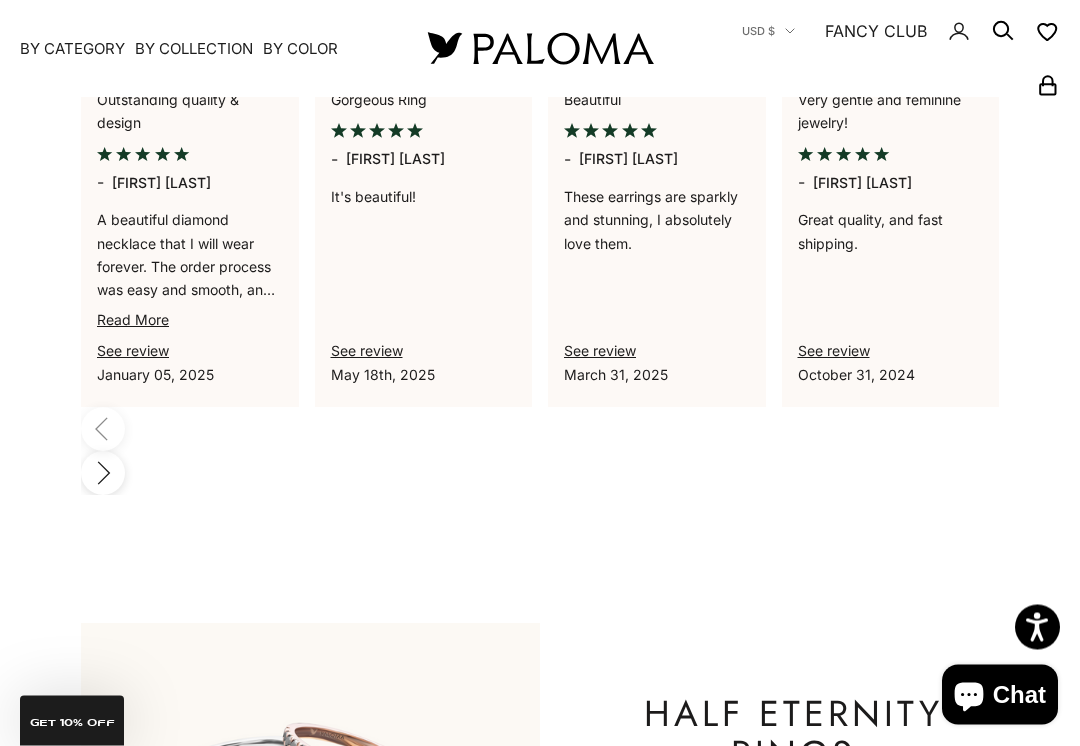 scroll, scrollTop: 5659, scrollLeft: 0, axis: vertical 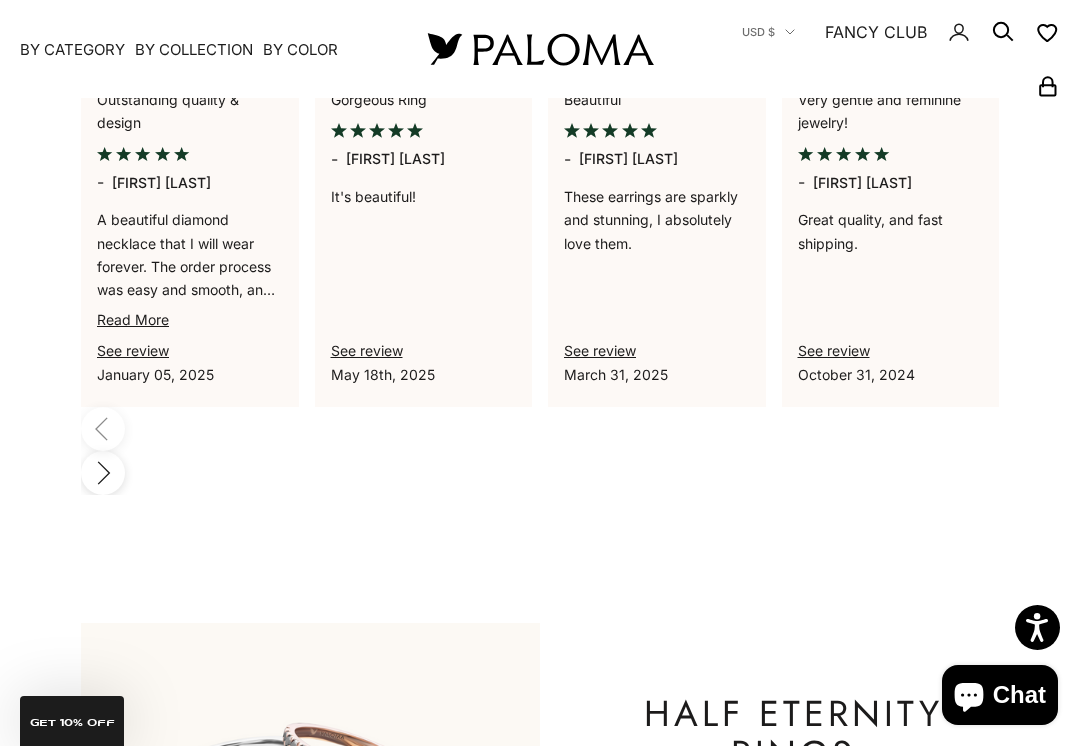 click on "yellow diamonds for spring
SHOP NOW
SHOP BY CATEGORY
RINGS
EARRINGS
NECKLACES
BRACELETS
fancy halo necklaces
orange diamond rings
Secret Garden ring
blossom studs
secret garden bracelet
statement wrap Ring
blossom statement ring
crescent bracelet
blossom collection
bar necklace
Previous
Next" at bounding box center (540, -2064) 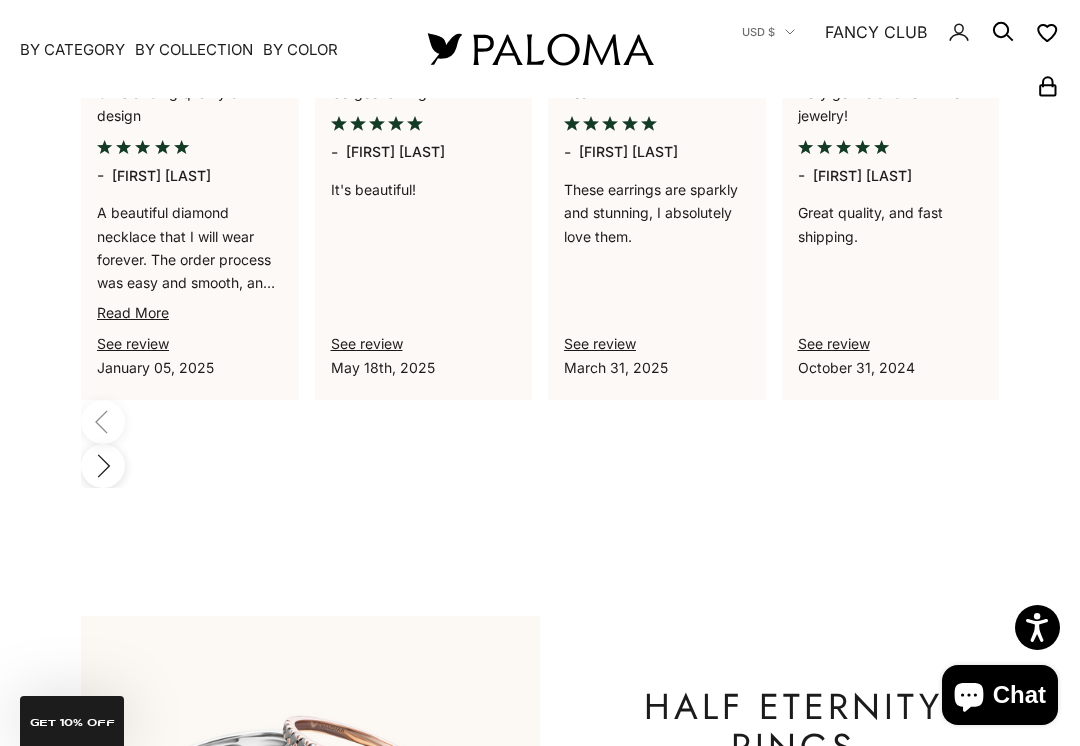 scroll, scrollTop: 5590, scrollLeft: 0, axis: vertical 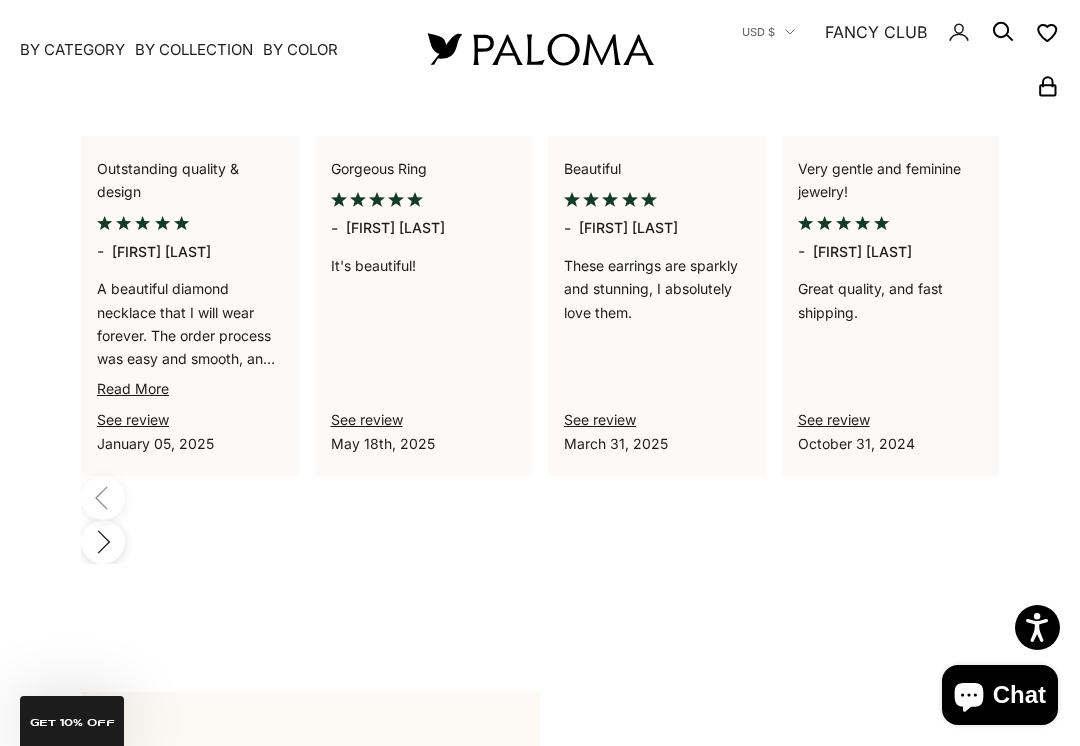 click on "SHOP NOW" at bounding box center (793, 929) 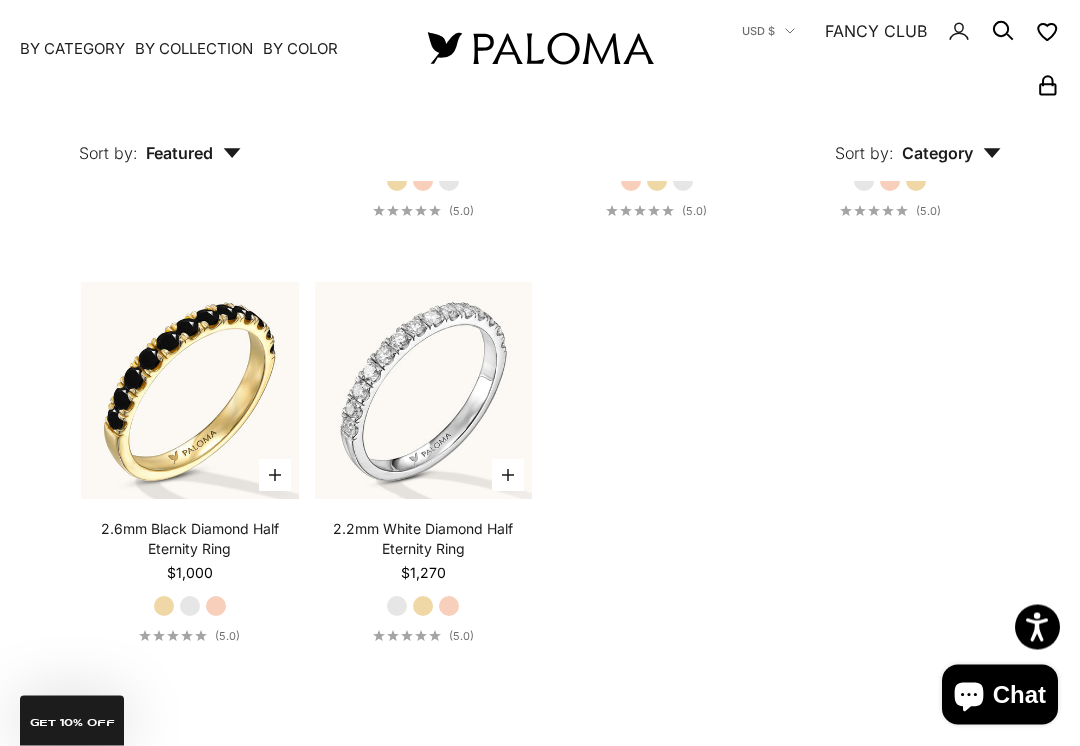 scroll, scrollTop: 1642, scrollLeft: 0, axis: vertical 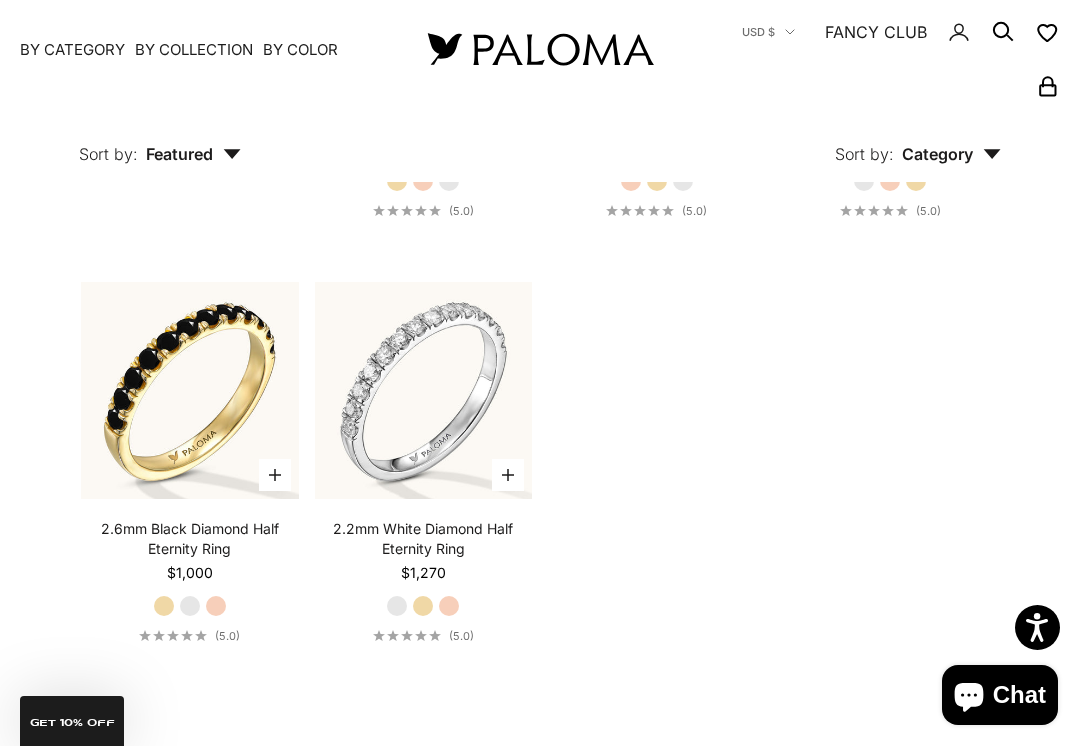 click on "Rose Gold" at bounding box center [216, 606] 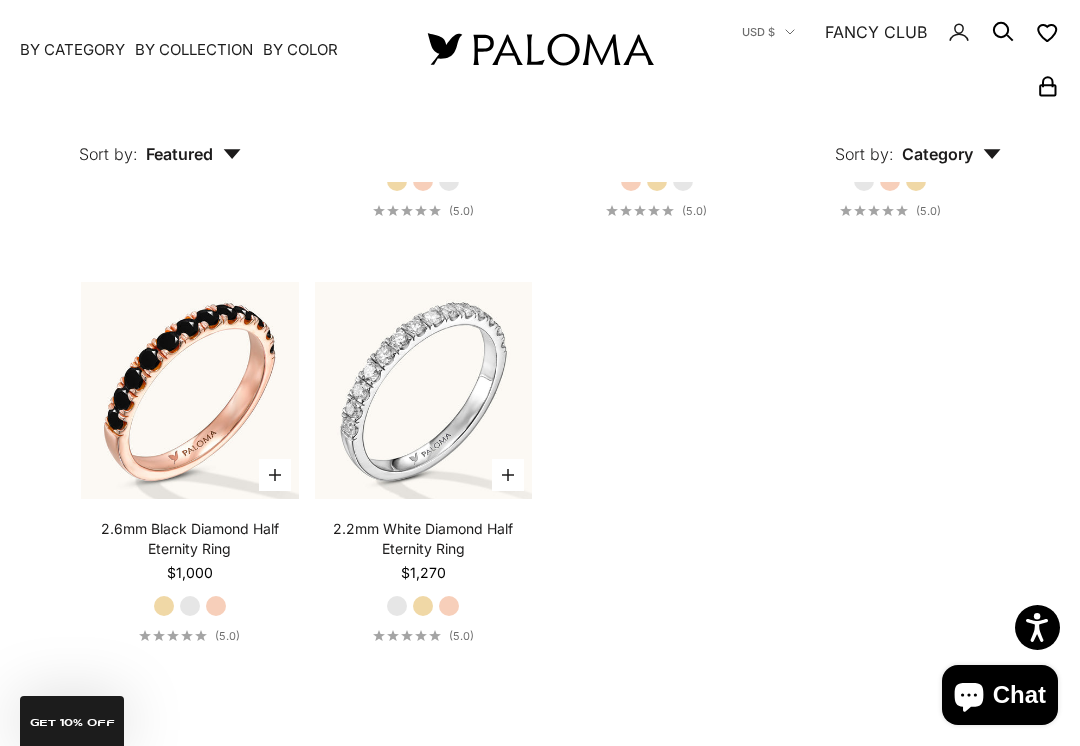 click at bounding box center (189, 390) 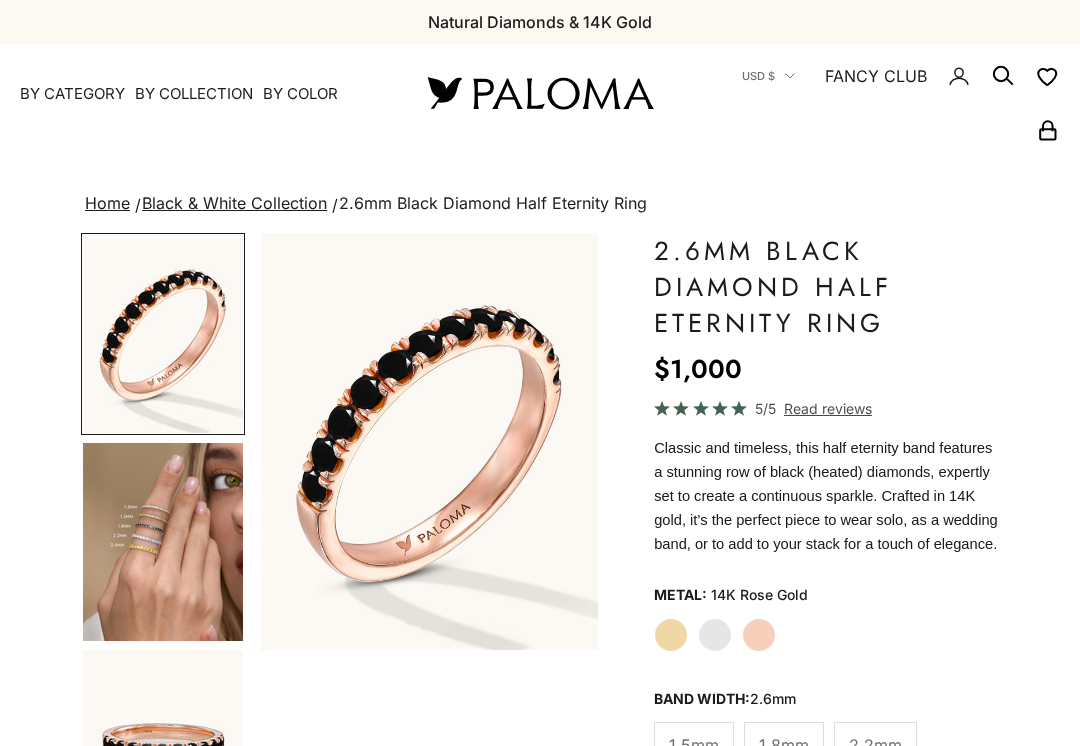 scroll, scrollTop: 0, scrollLeft: 0, axis: both 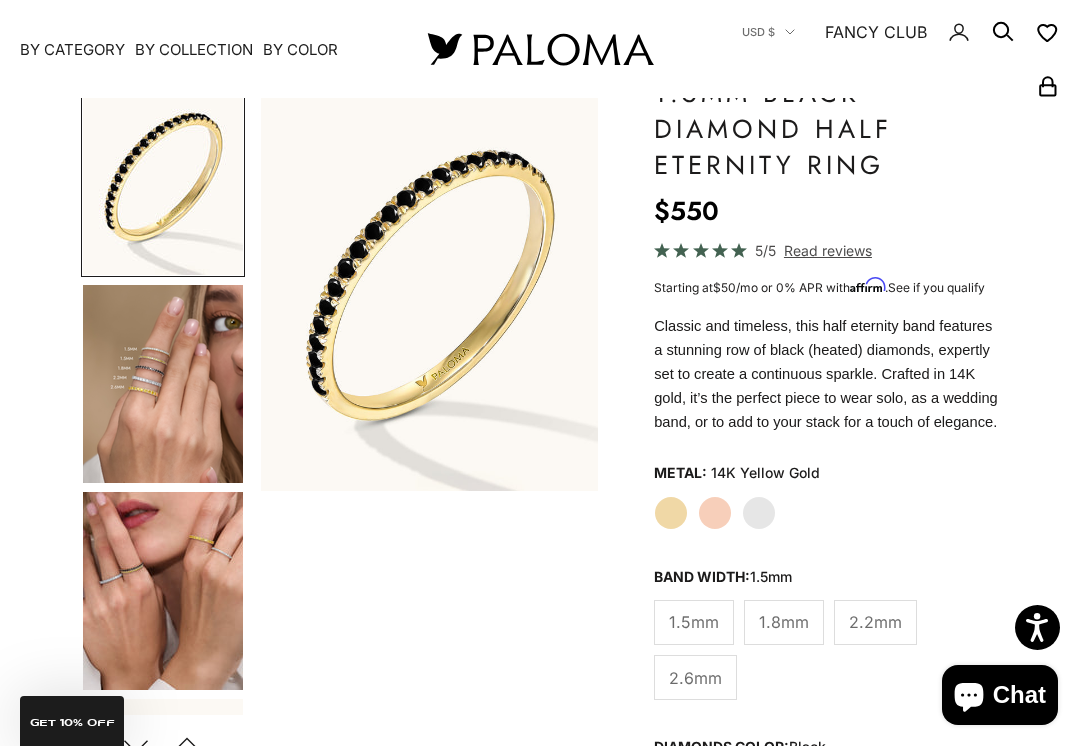 click on "1.8mm" 